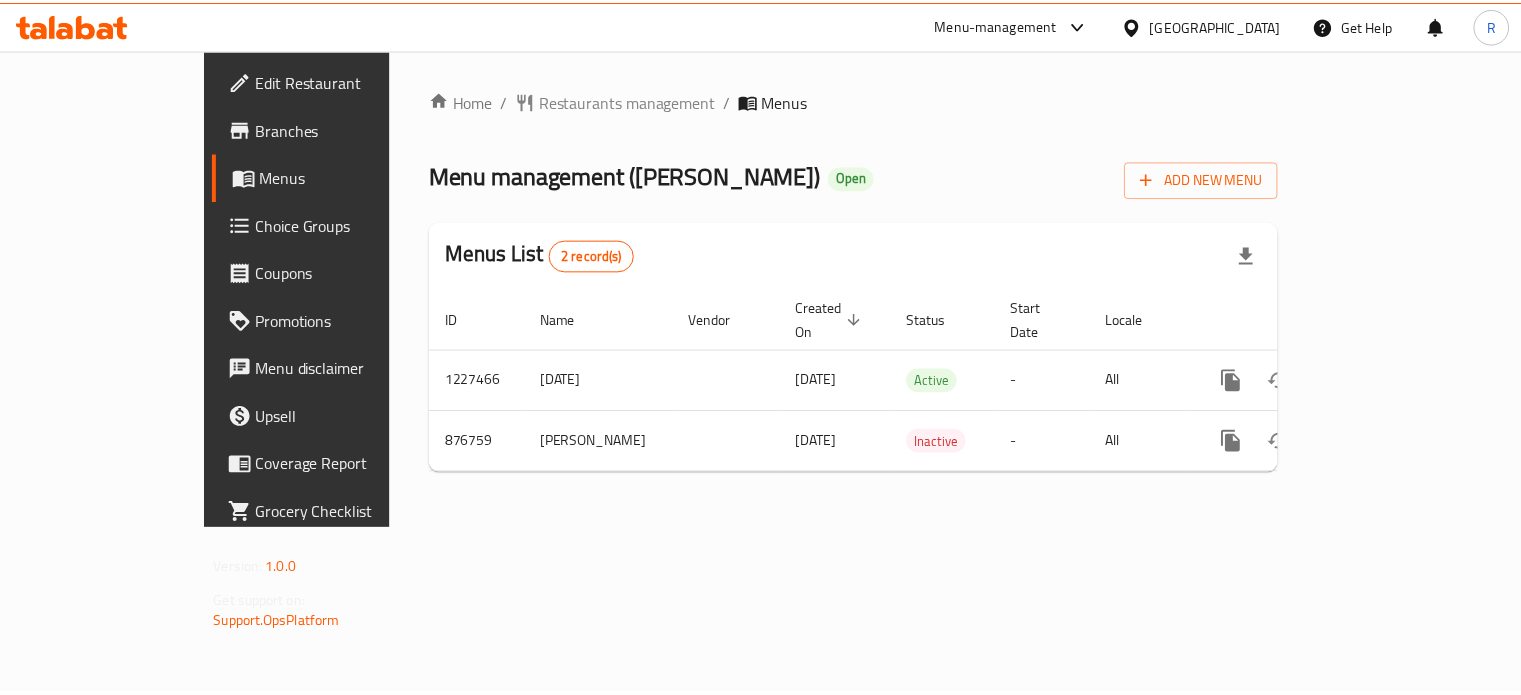 scroll, scrollTop: 0, scrollLeft: 0, axis: both 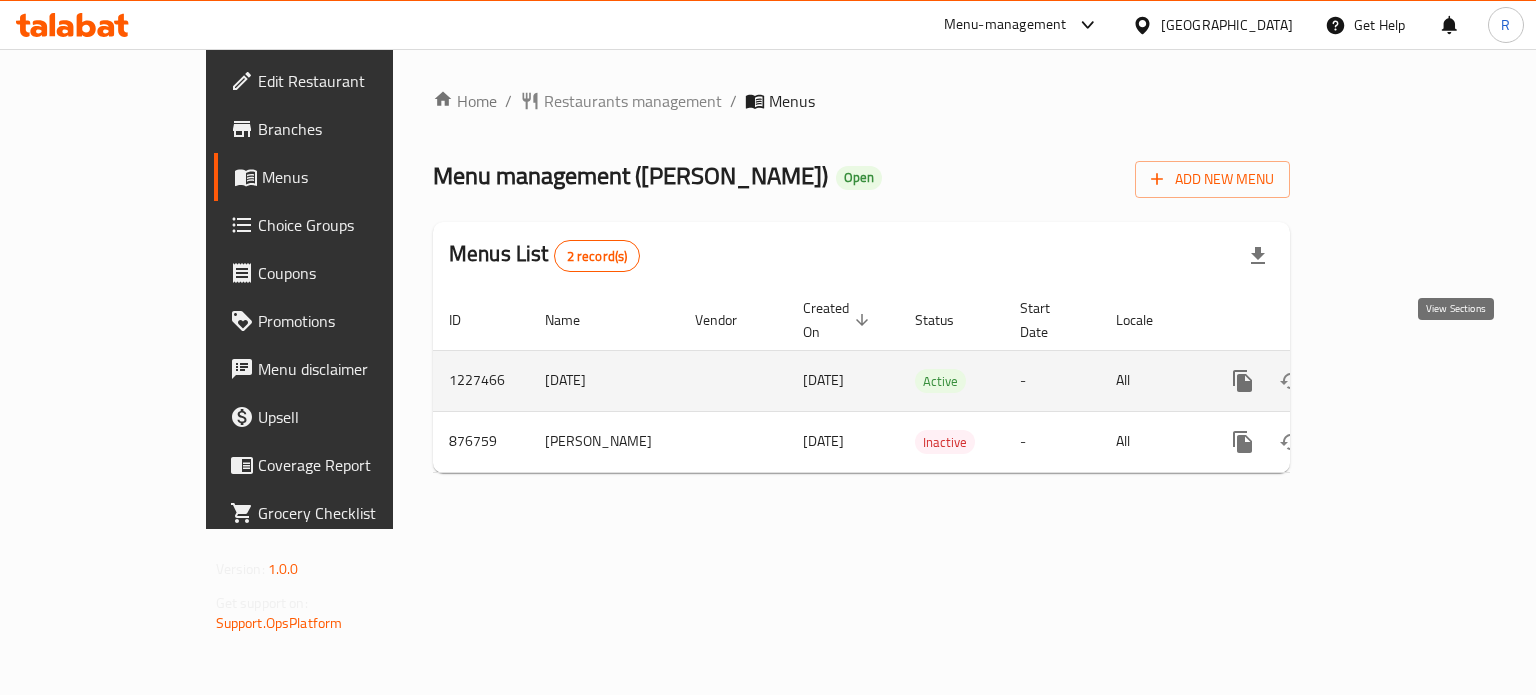click 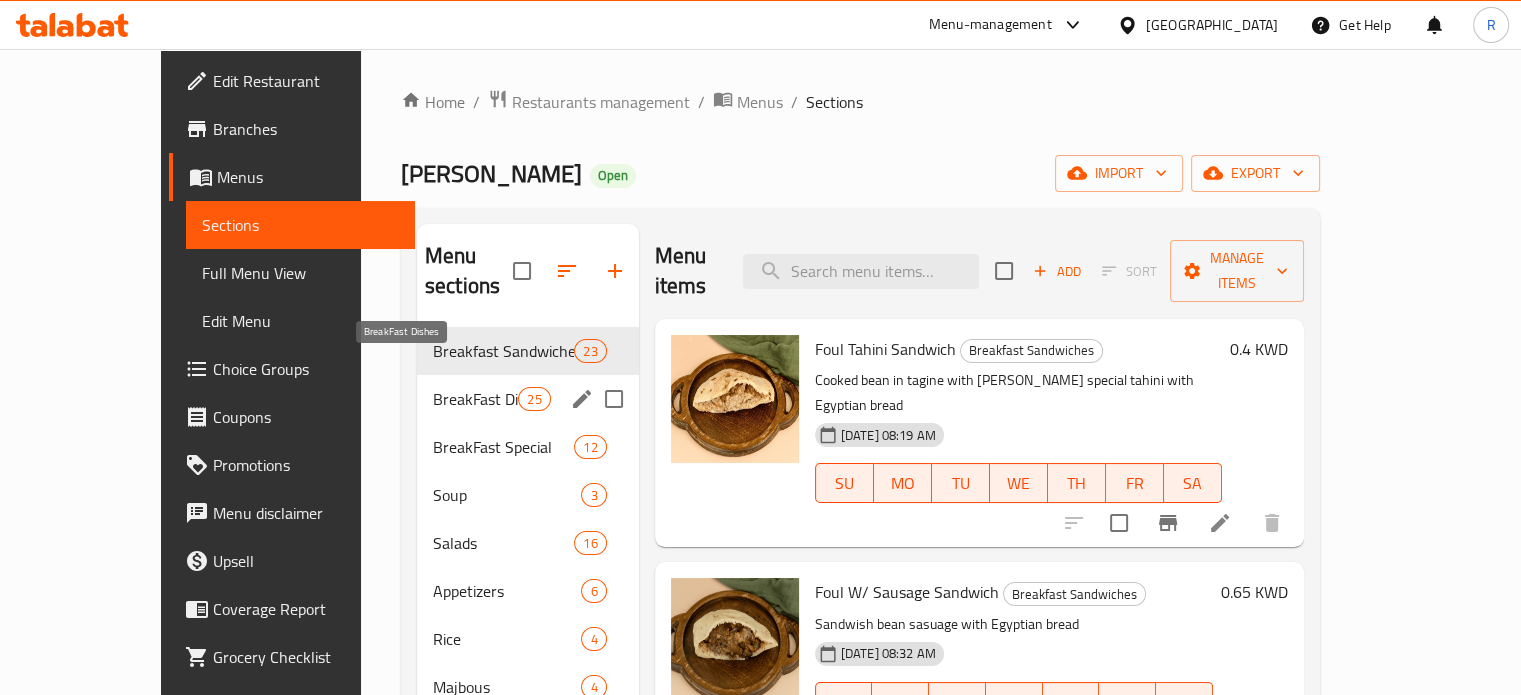 click on "BreakFast Dishes" at bounding box center [475, 399] 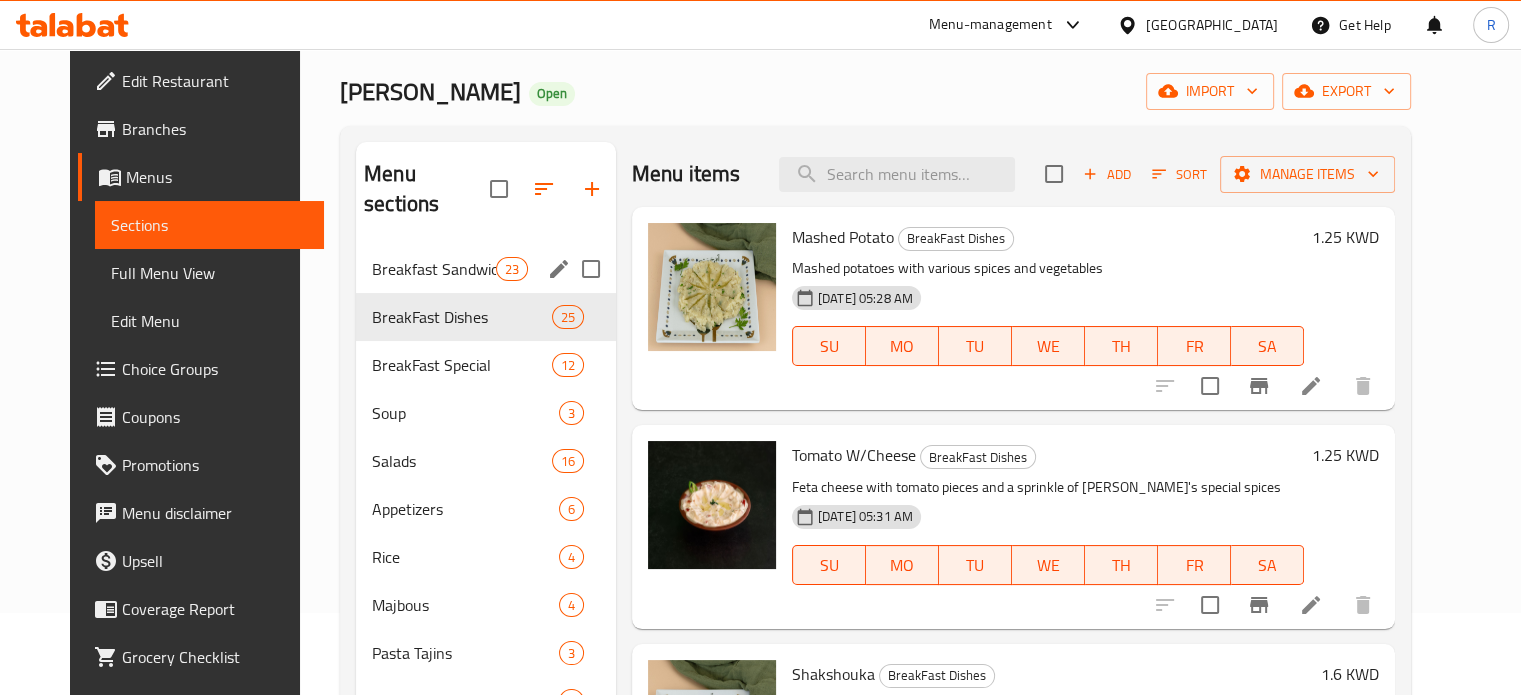 scroll, scrollTop: 69, scrollLeft: 0, axis: vertical 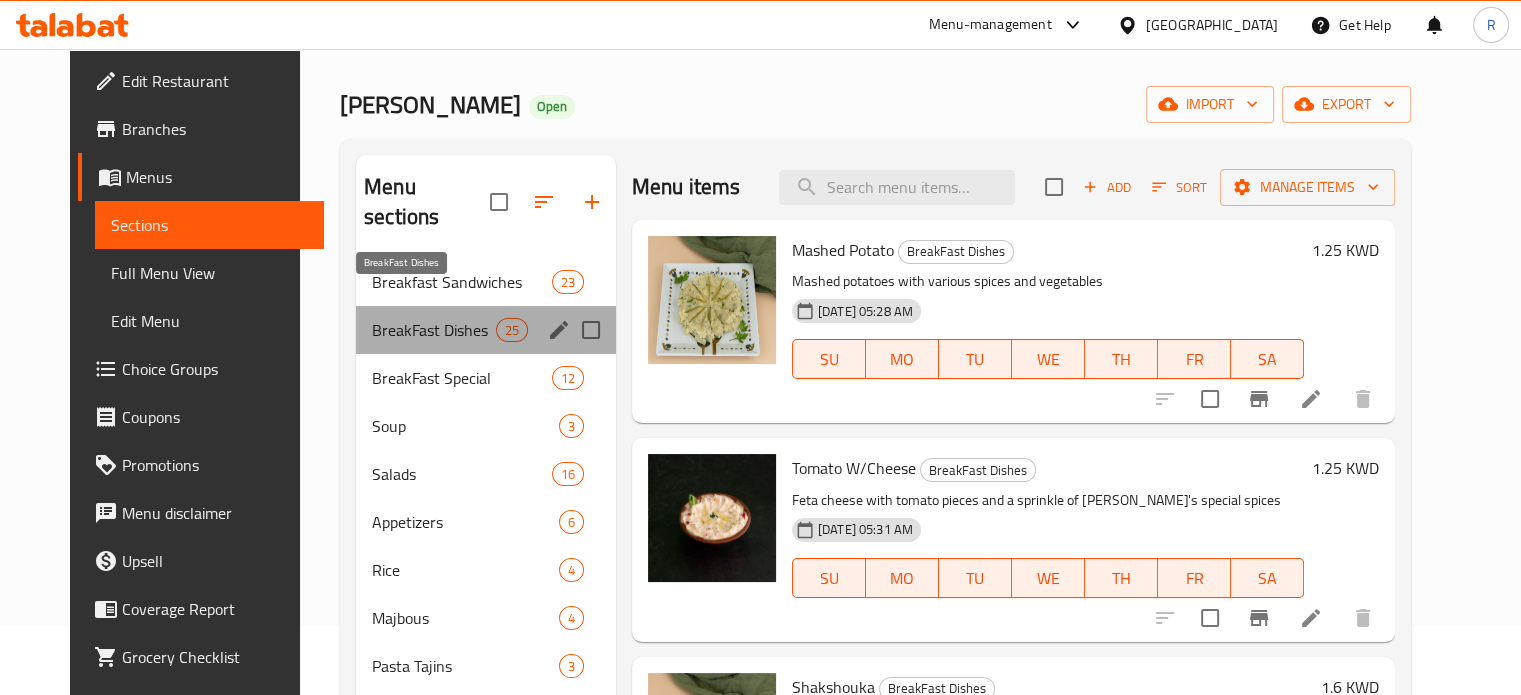 click on "BreakFast Dishes" at bounding box center [433, 330] 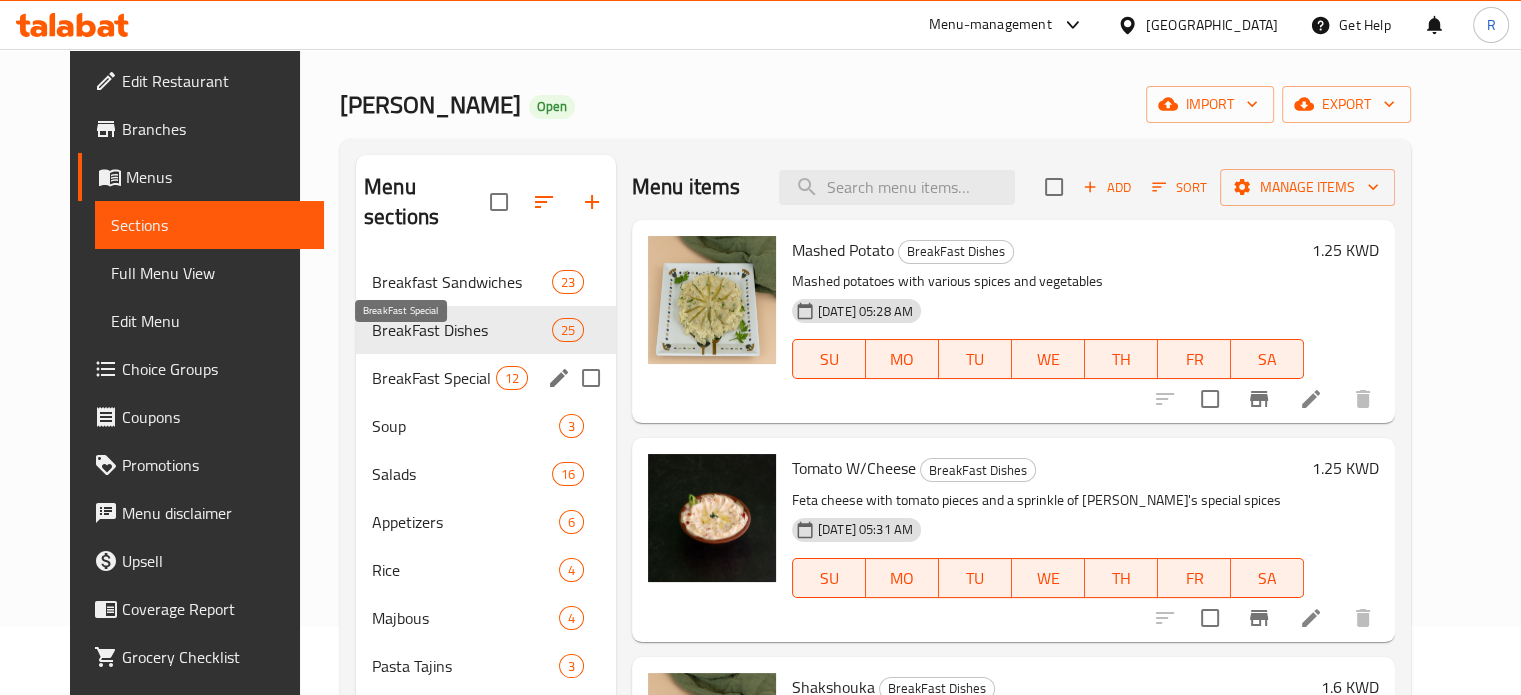 drag, startPoint x: 419, startPoint y: 347, endPoint x: 418, endPoint y: 360, distance: 13.038404 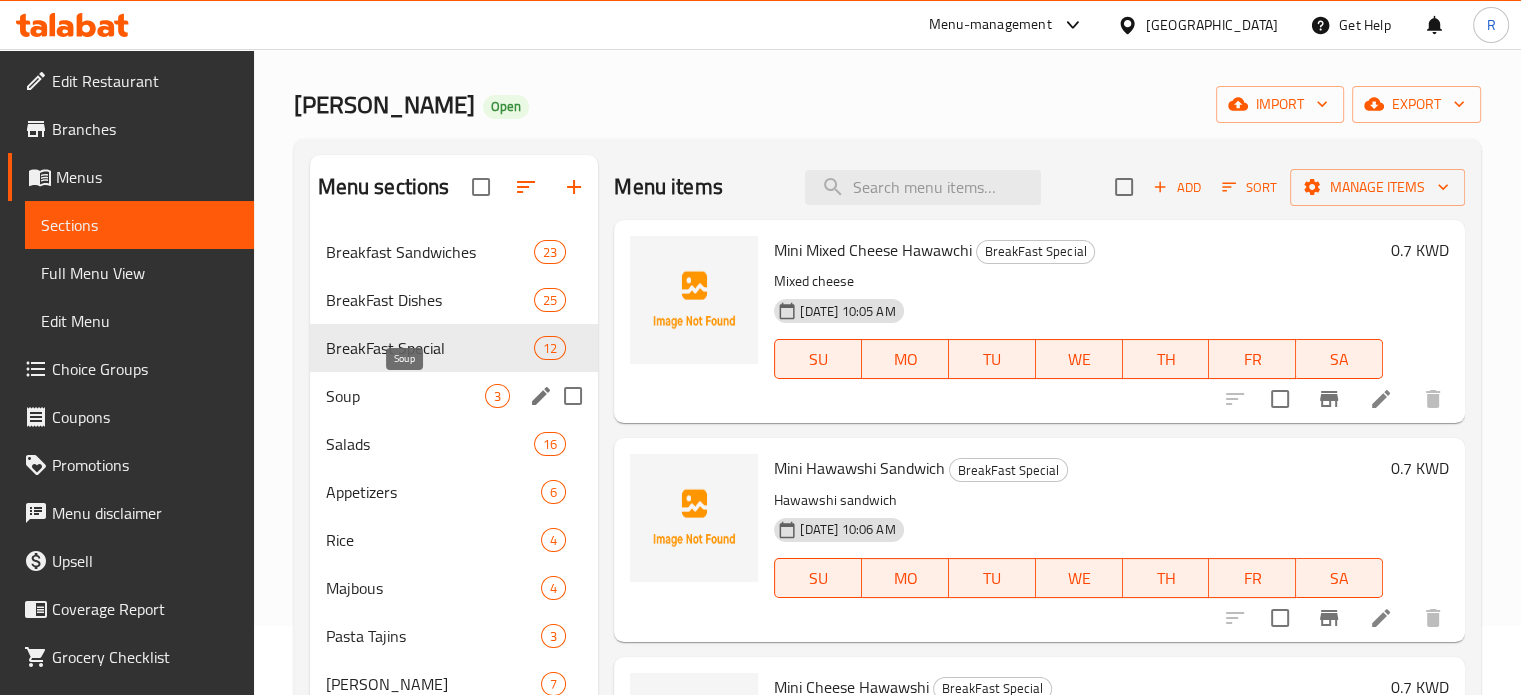click on "Soup" at bounding box center (406, 396) 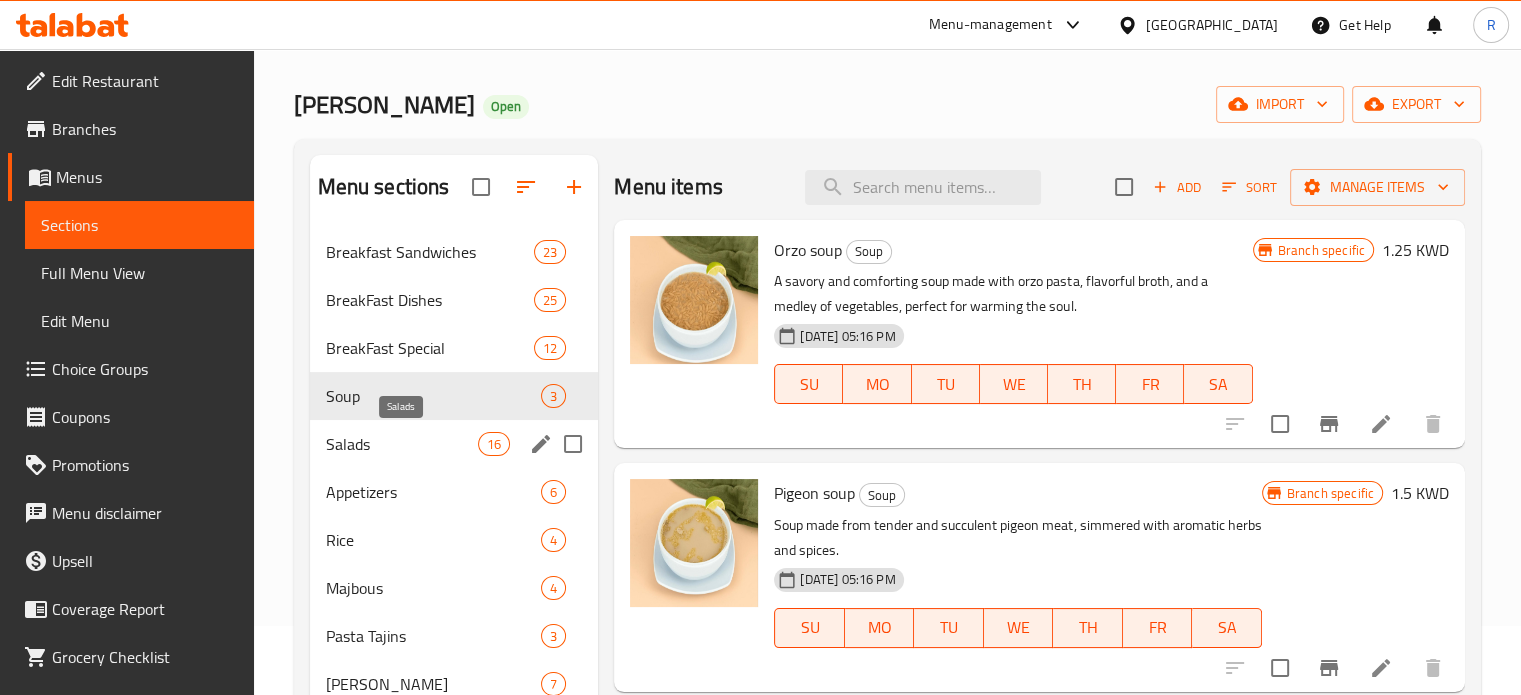 click on "Salads 16" at bounding box center [454, 444] 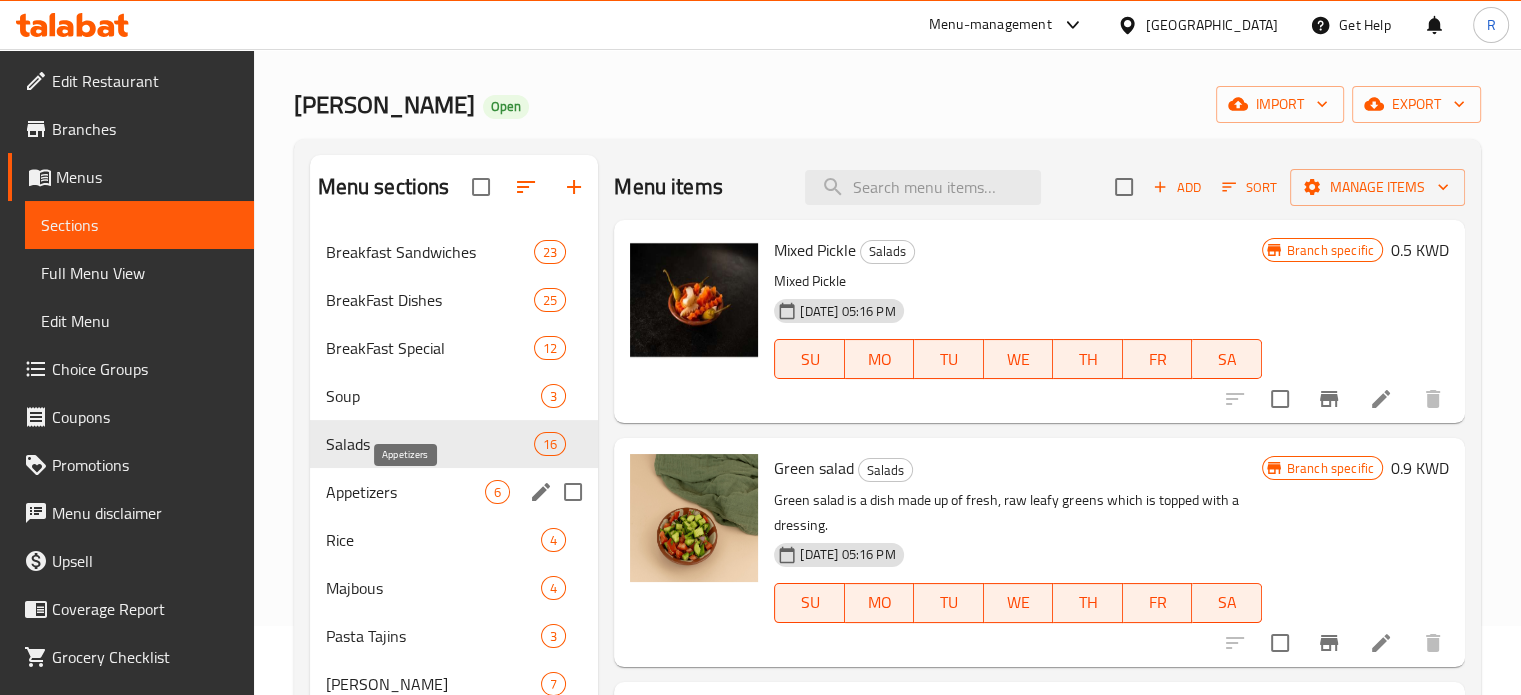 click on "Appetizers" at bounding box center [406, 492] 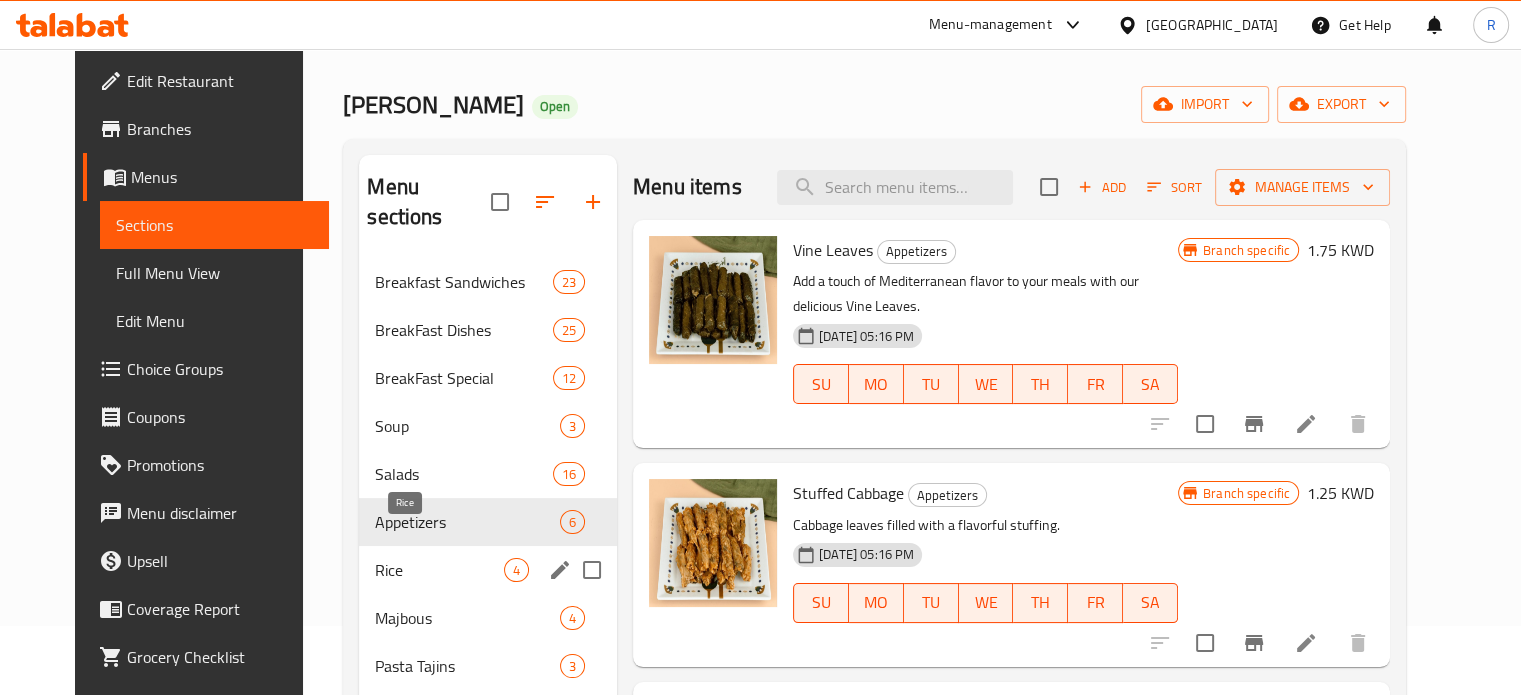 scroll, scrollTop: 169, scrollLeft: 0, axis: vertical 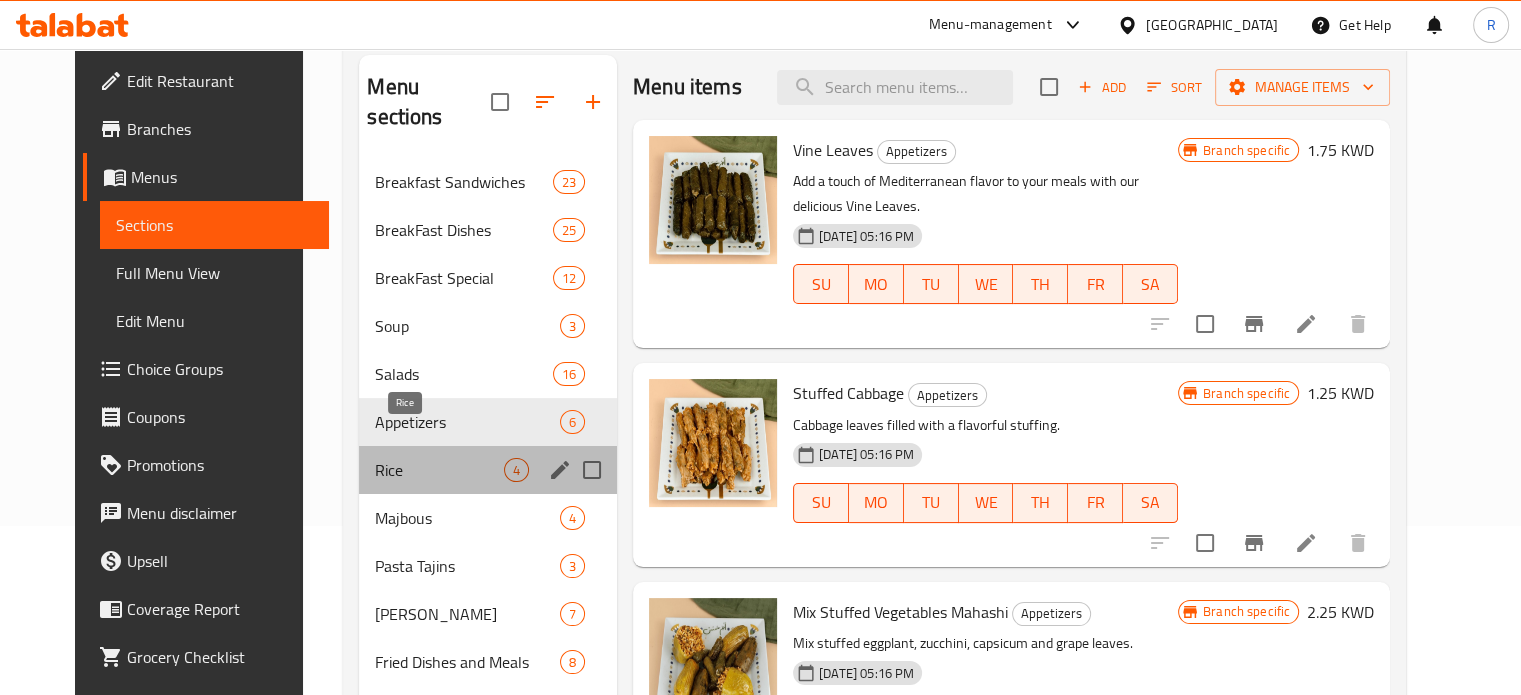 click on "Rice" at bounding box center [439, 470] 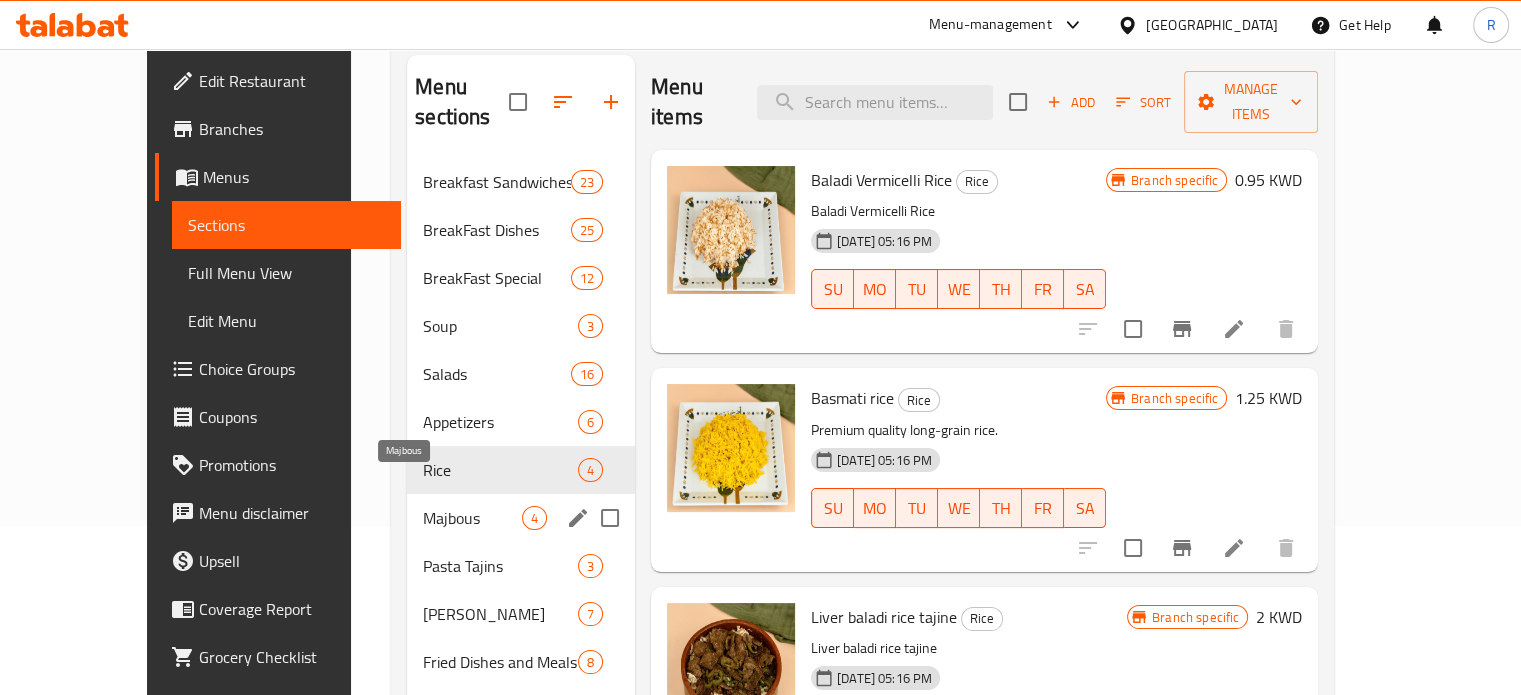click on "Majbous" at bounding box center (472, 518) 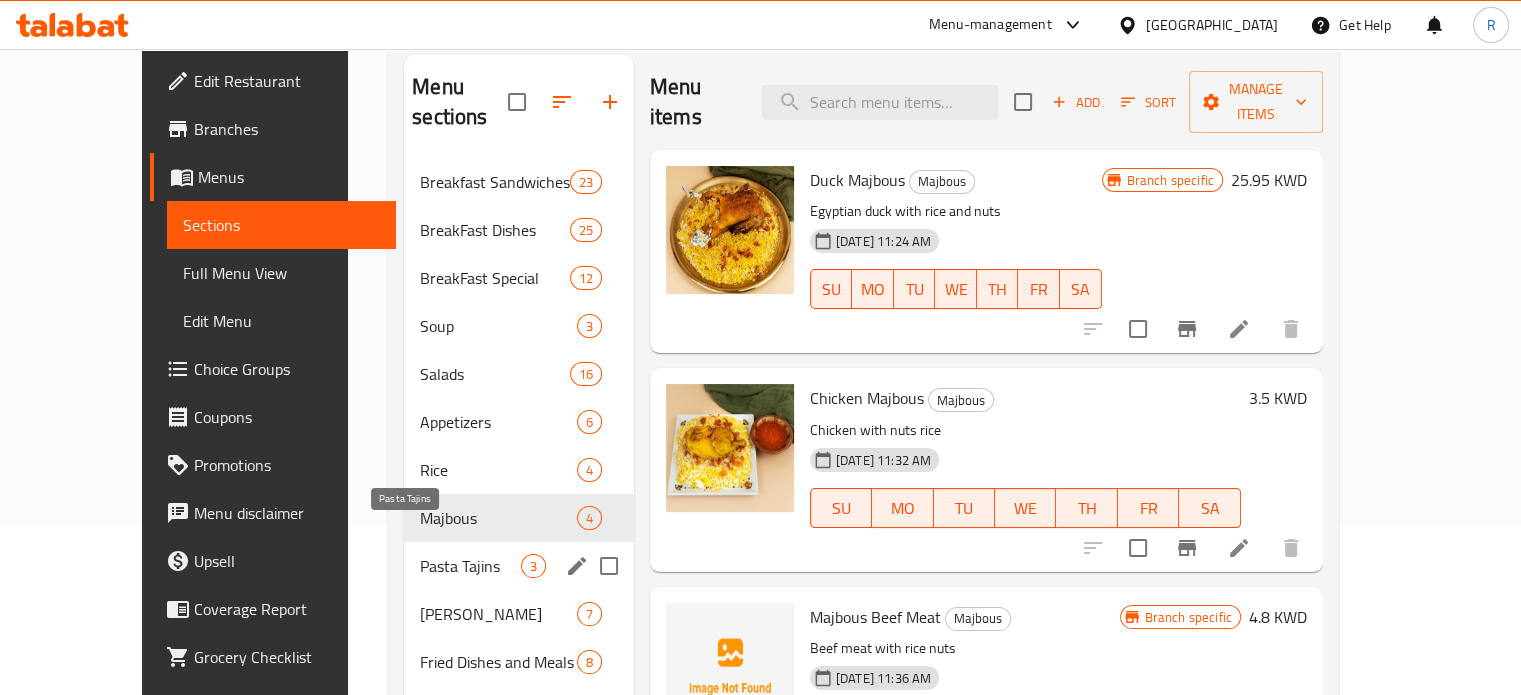 click on "Pasta Tajins" at bounding box center (470, 566) 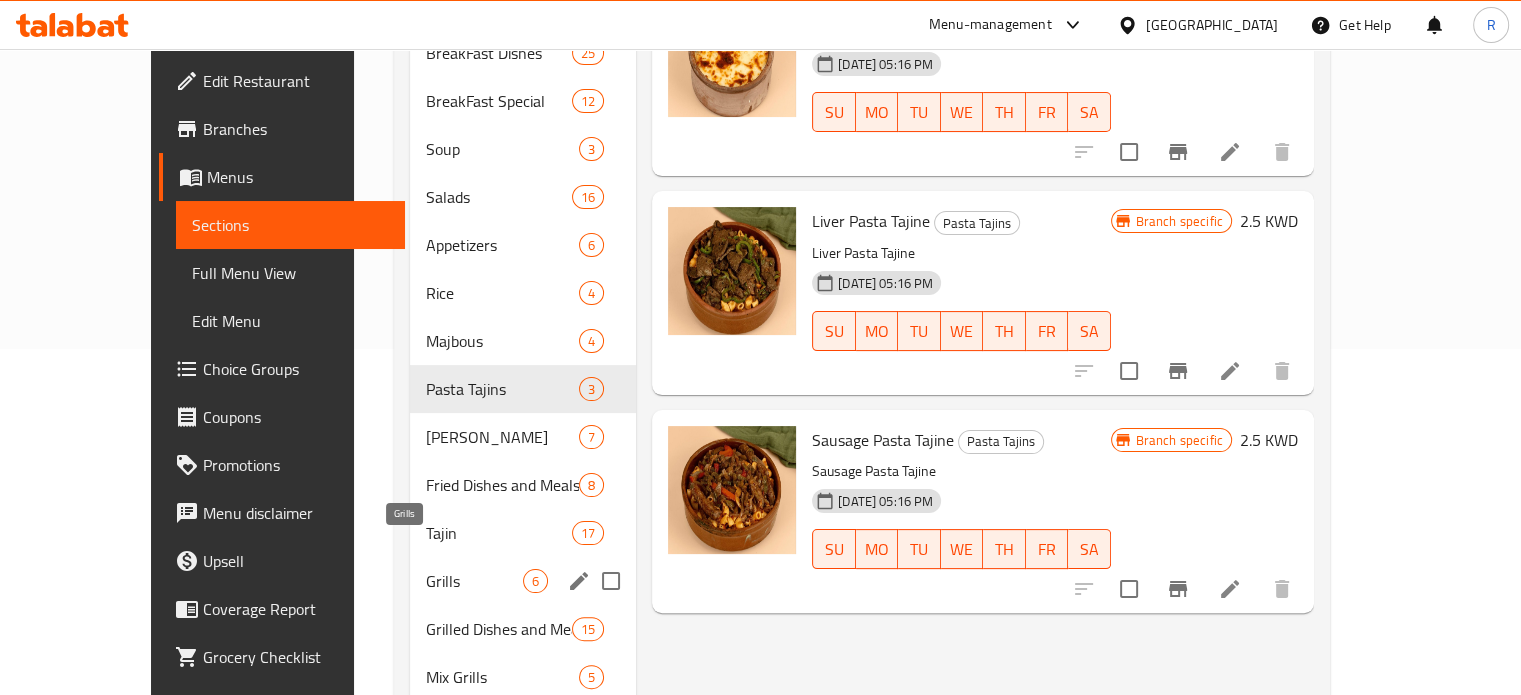 scroll, scrollTop: 369, scrollLeft: 0, axis: vertical 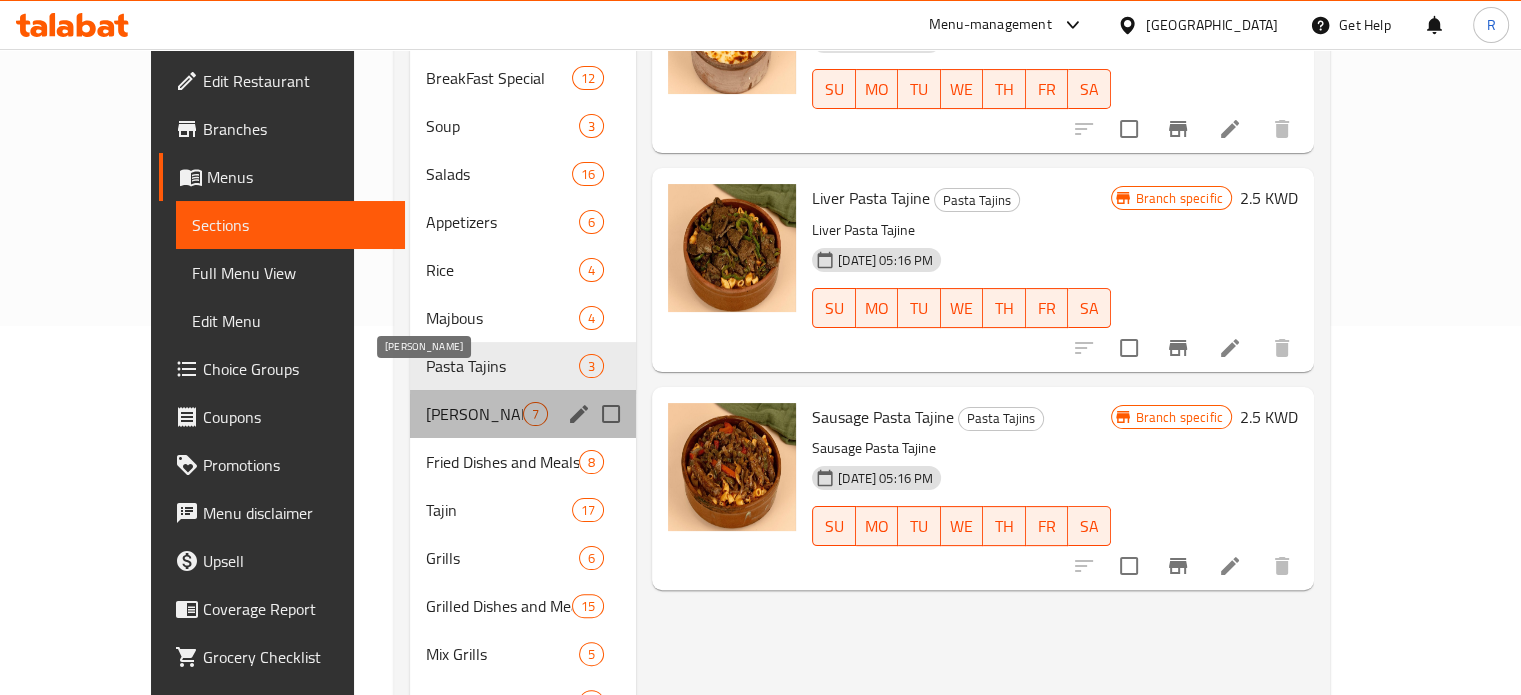 click on "[PERSON_NAME]" at bounding box center [474, 414] 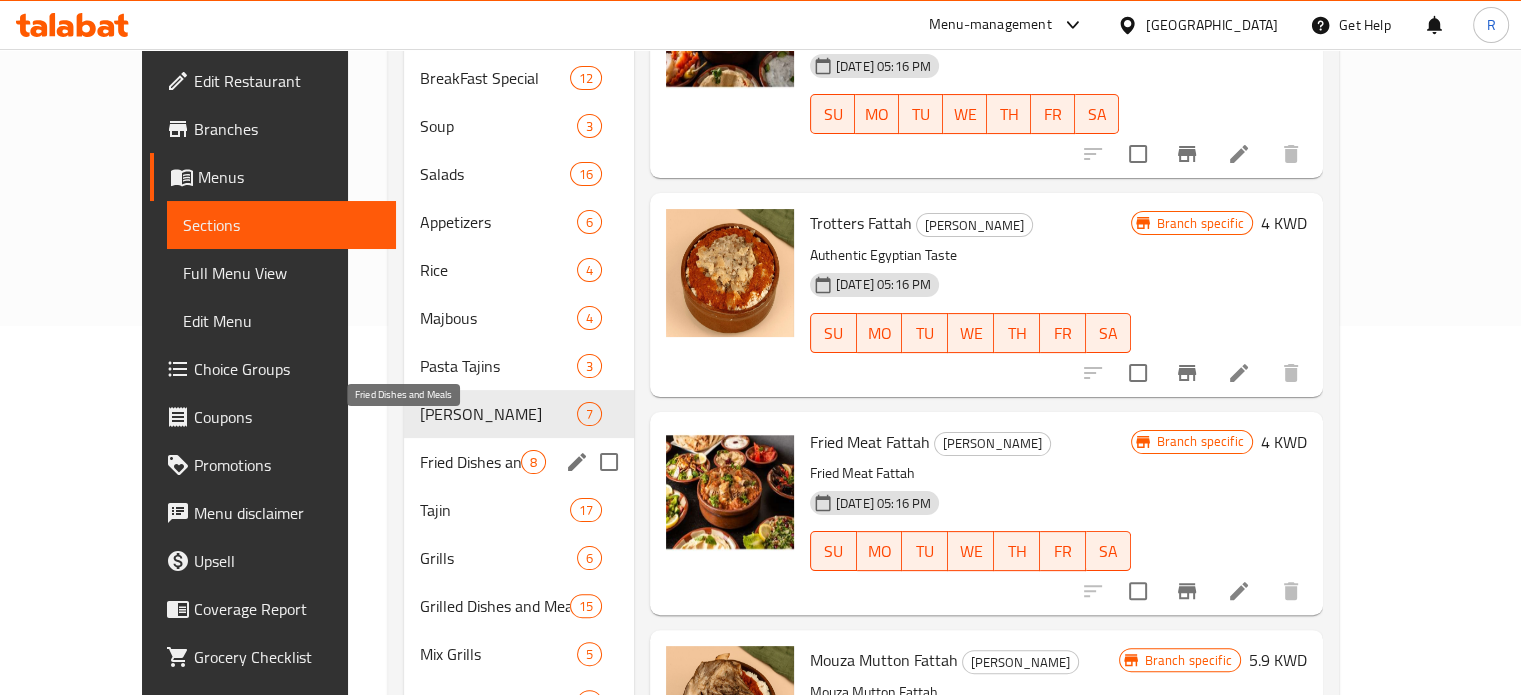 click on "Fried Dishes and Meals" at bounding box center (470, 462) 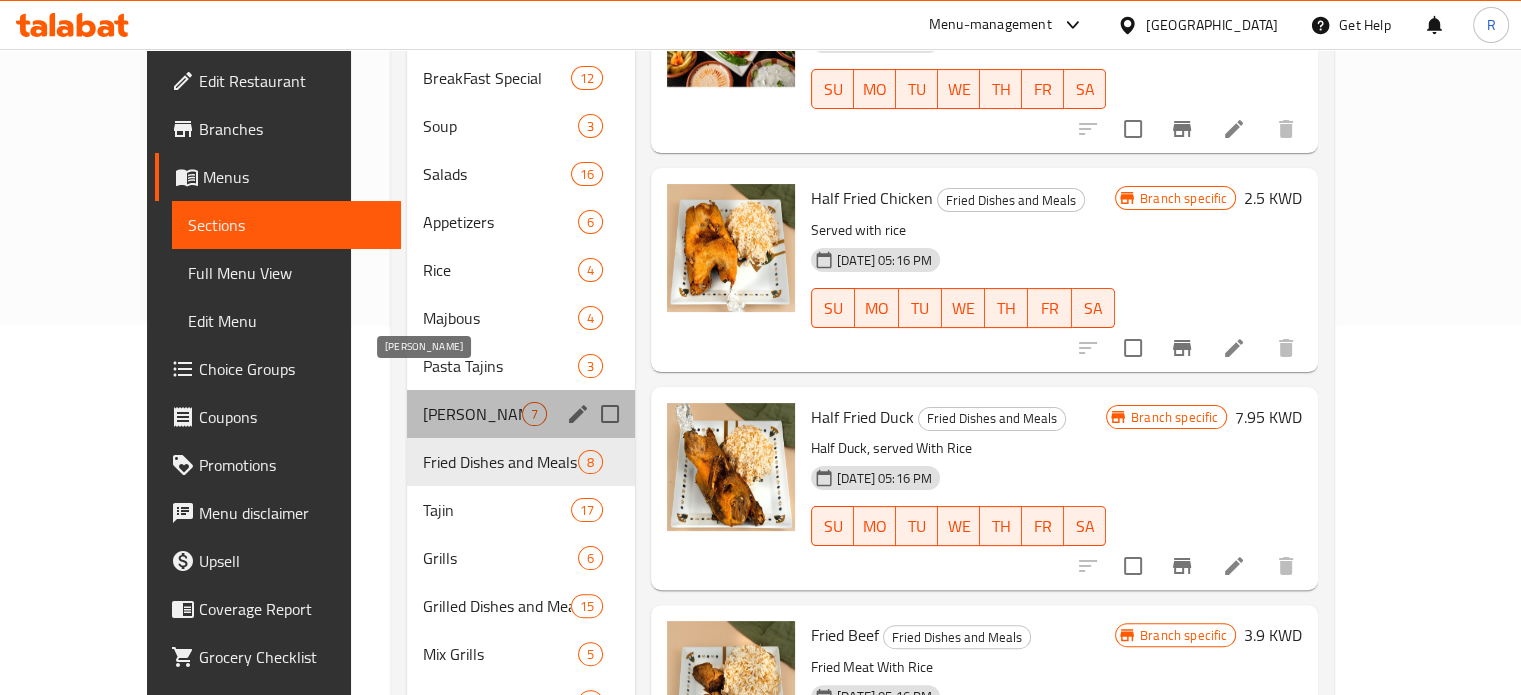 click on "[PERSON_NAME]" at bounding box center [472, 414] 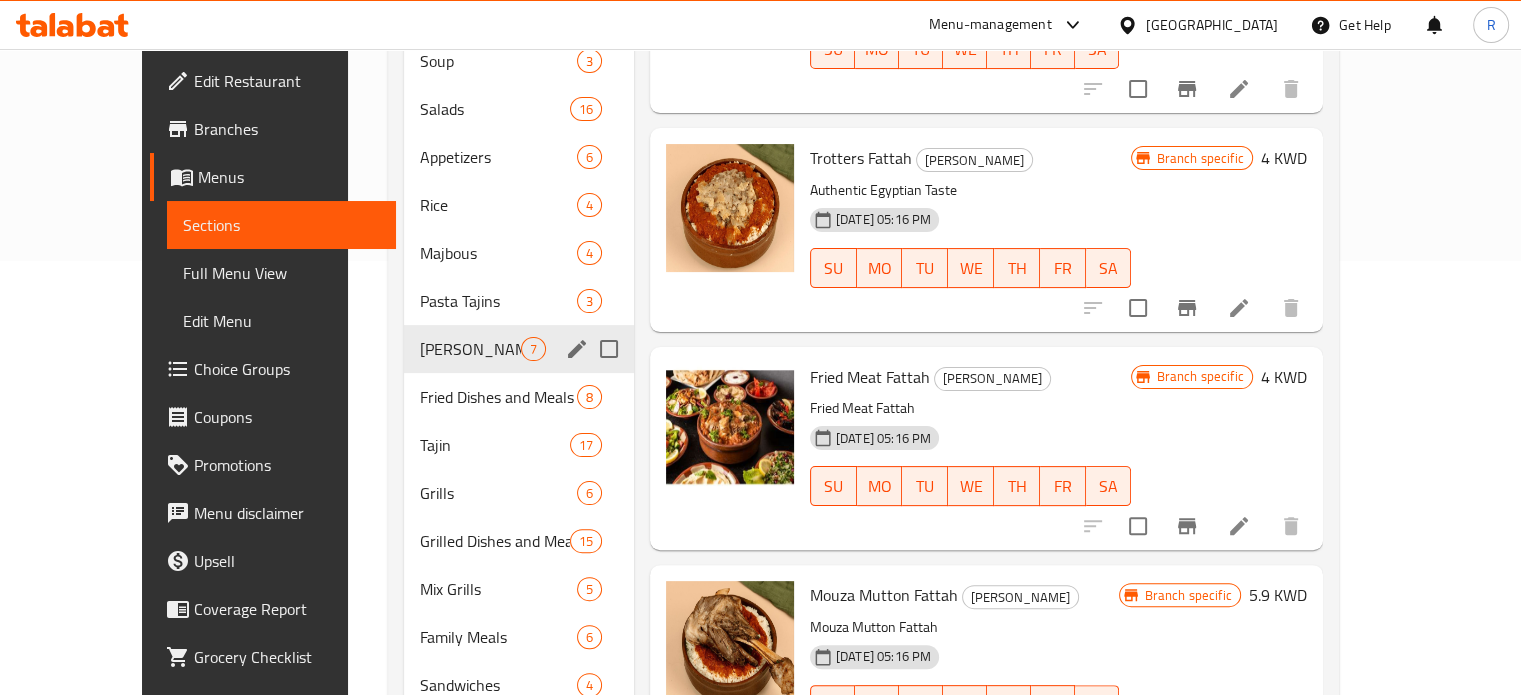 scroll, scrollTop: 469, scrollLeft: 0, axis: vertical 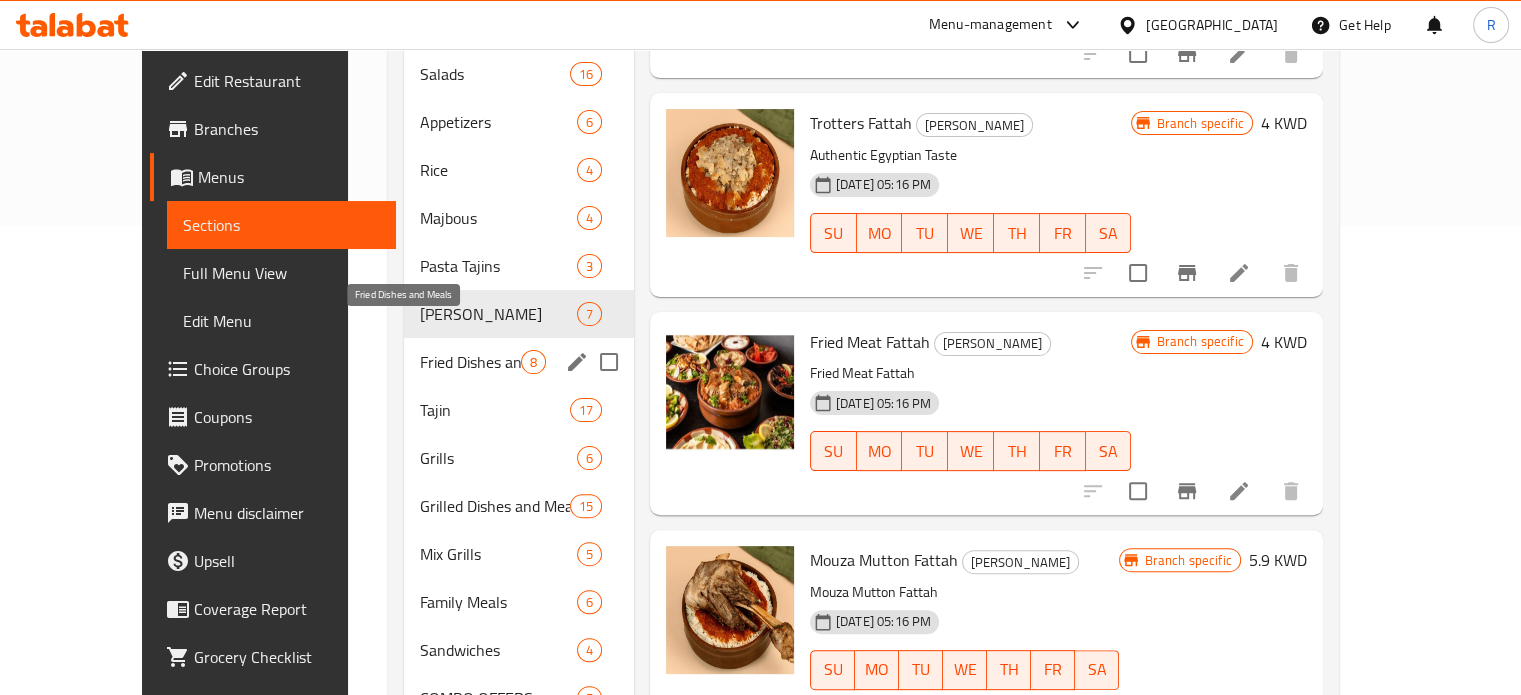 click on "Fried Dishes and Meals" at bounding box center [470, 362] 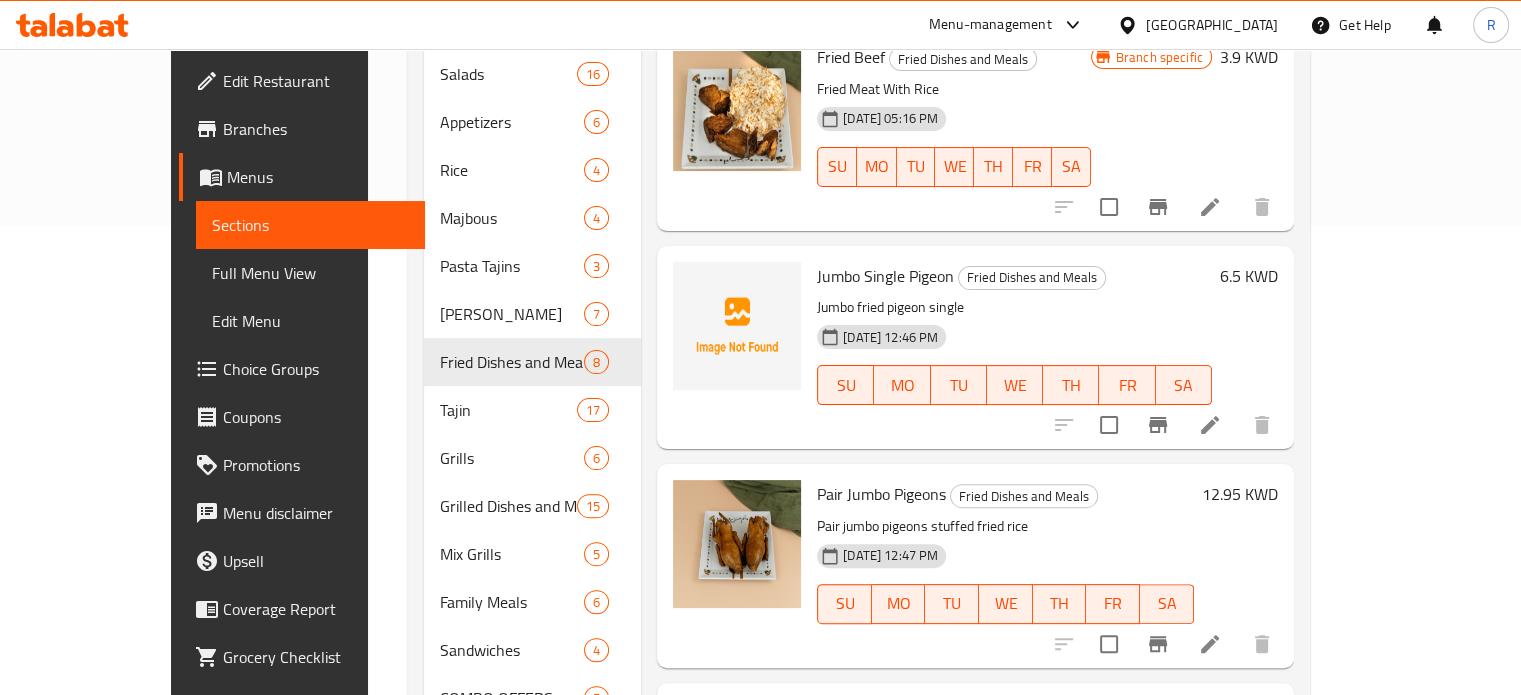 scroll, scrollTop: 612, scrollLeft: 0, axis: vertical 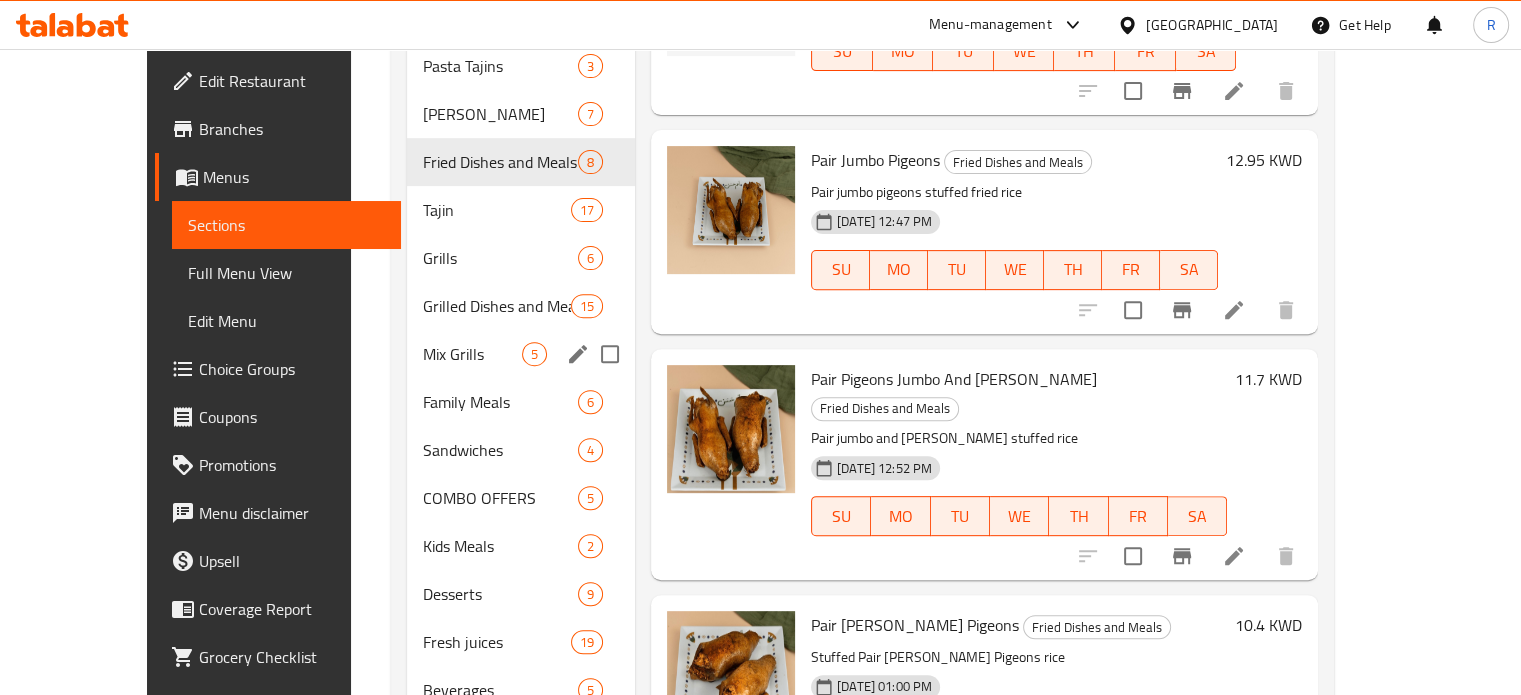 click on "Mix Grills" at bounding box center (472, 354) 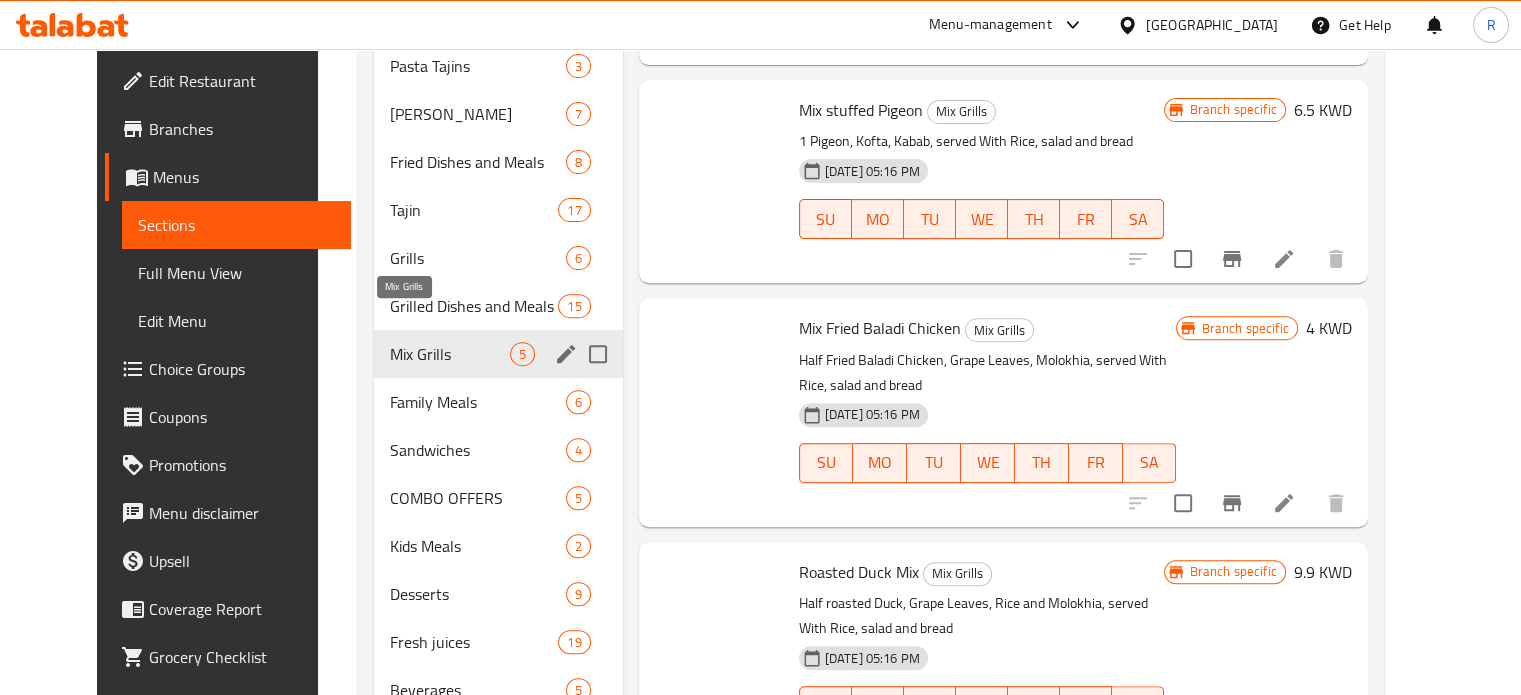 scroll, scrollTop: 7, scrollLeft: 0, axis: vertical 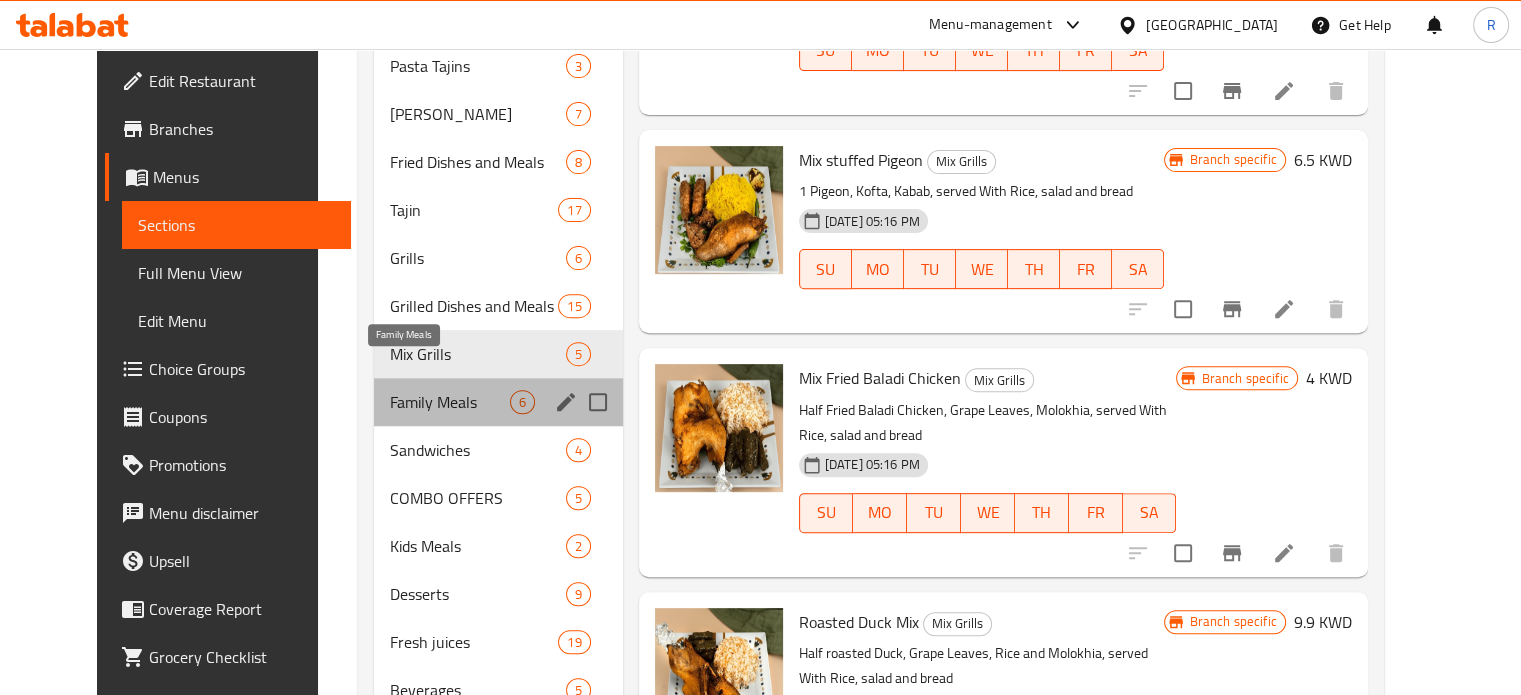 click on "Family Meals" at bounding box center [449, 402] 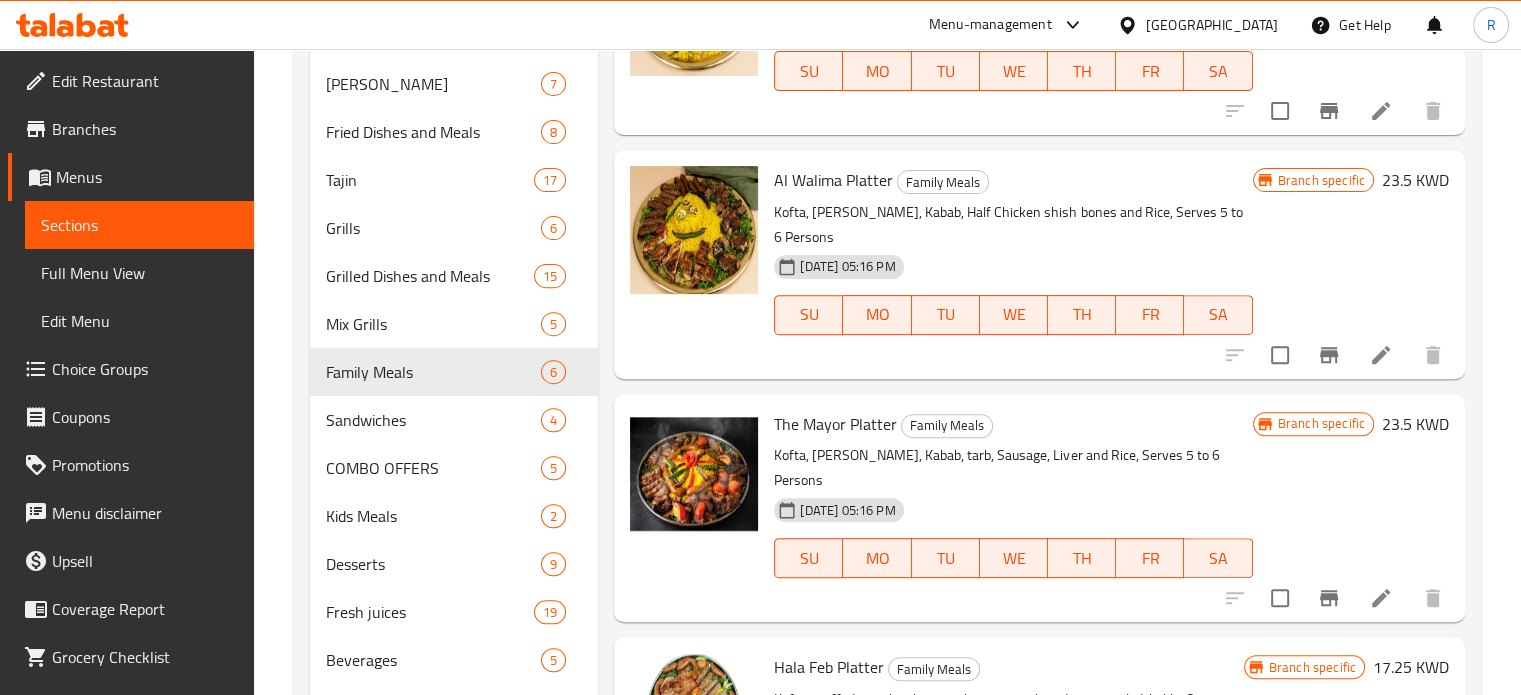 scroll, scrollTop: 225, scrollLeft: 0, axis: vertical 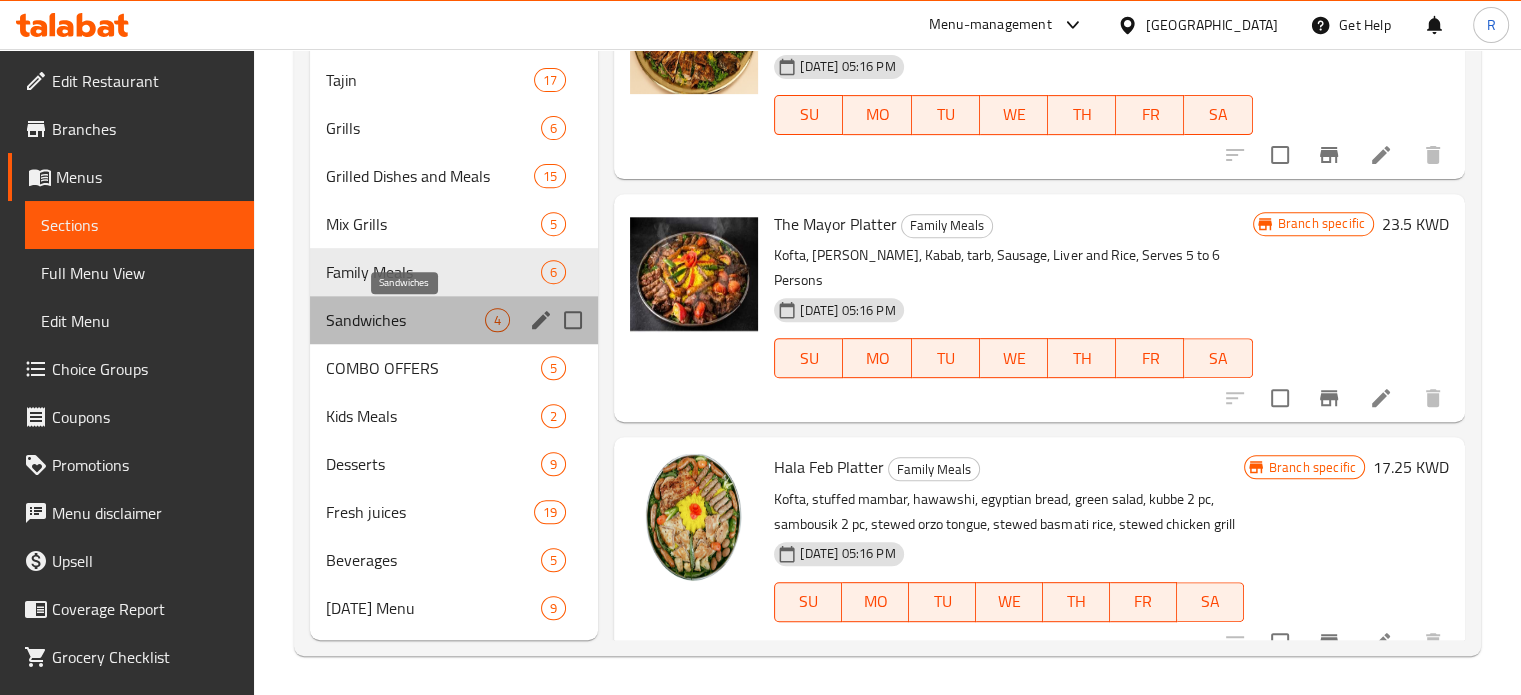 click on "Sandwiches 4" at bounding box center [454, 320] 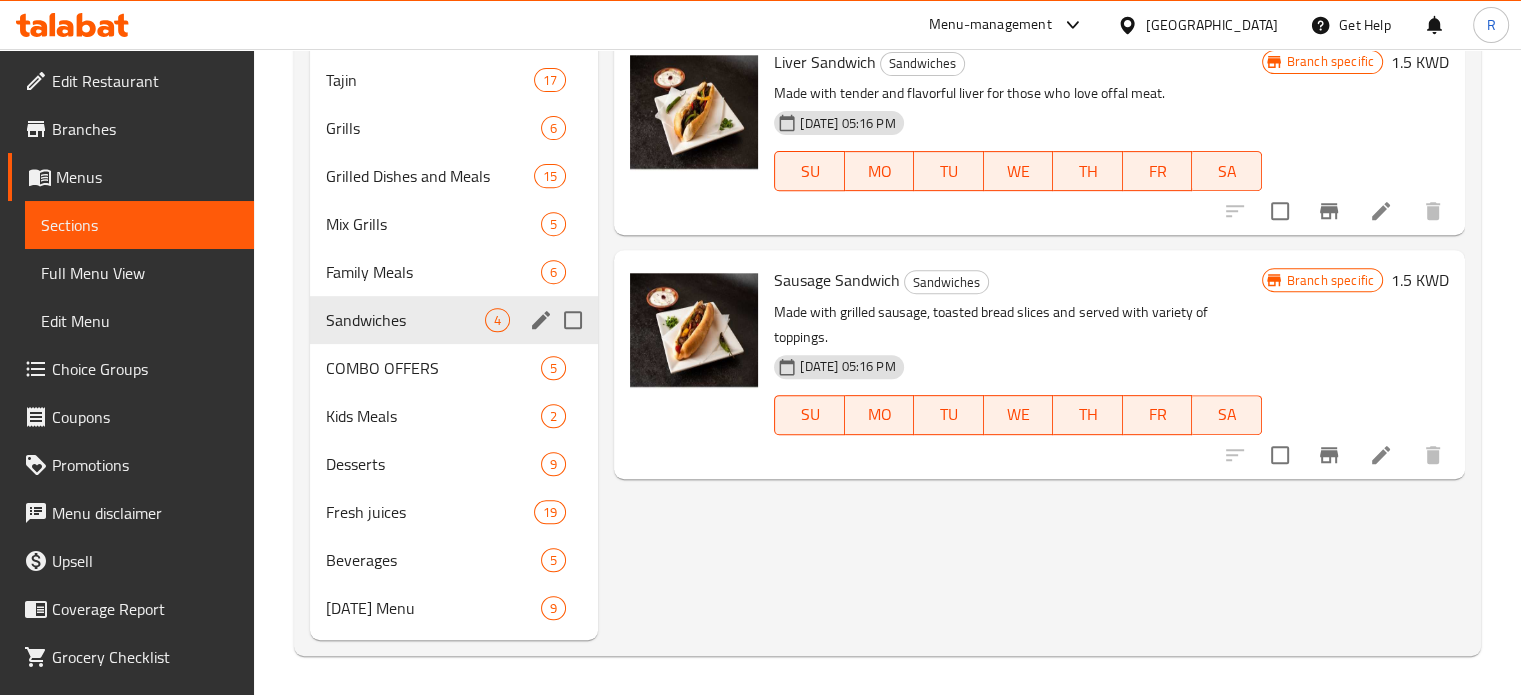 scroll, scrollTop: 0, scrollLeft: 0, axis: both 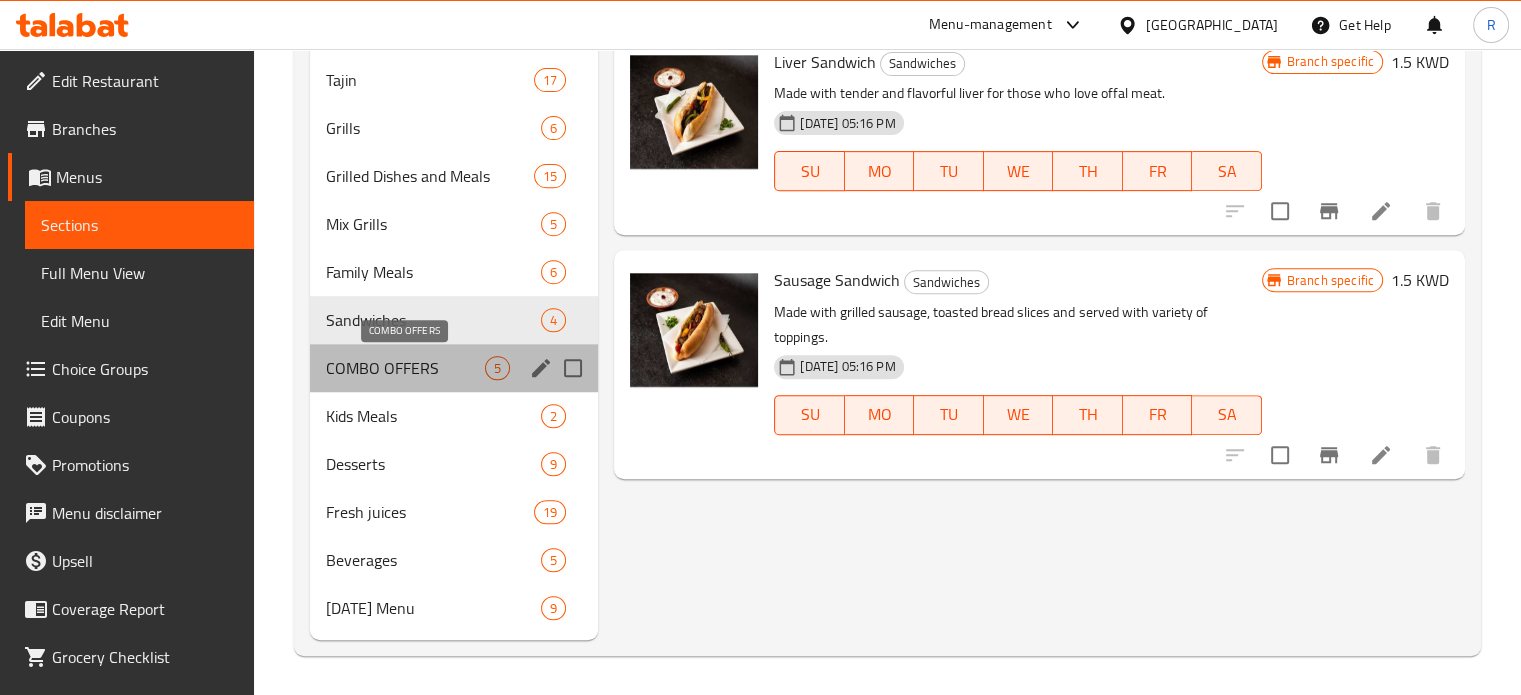 click on "COMBO OFFERS" at bounding box center (406, 368) 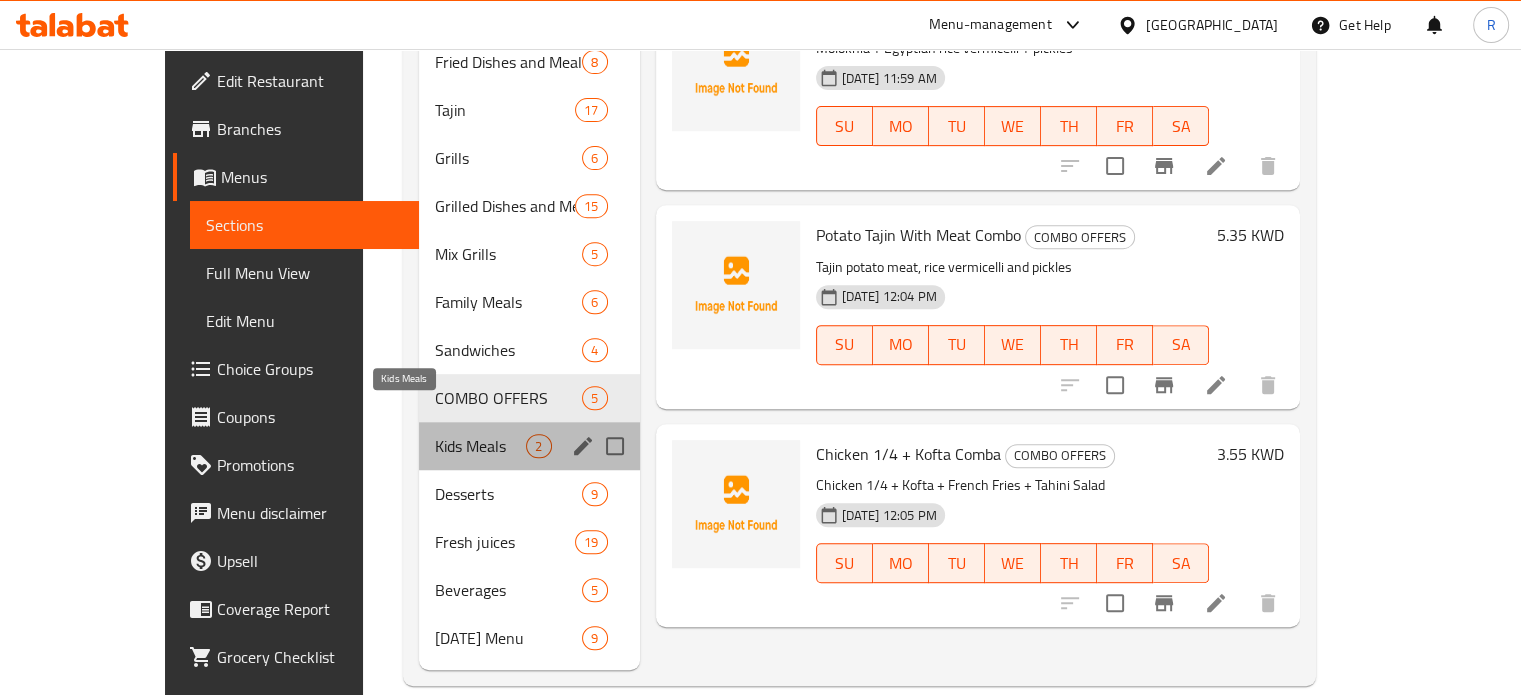 click on "Kids Meals" at bounding box center (480, 446) 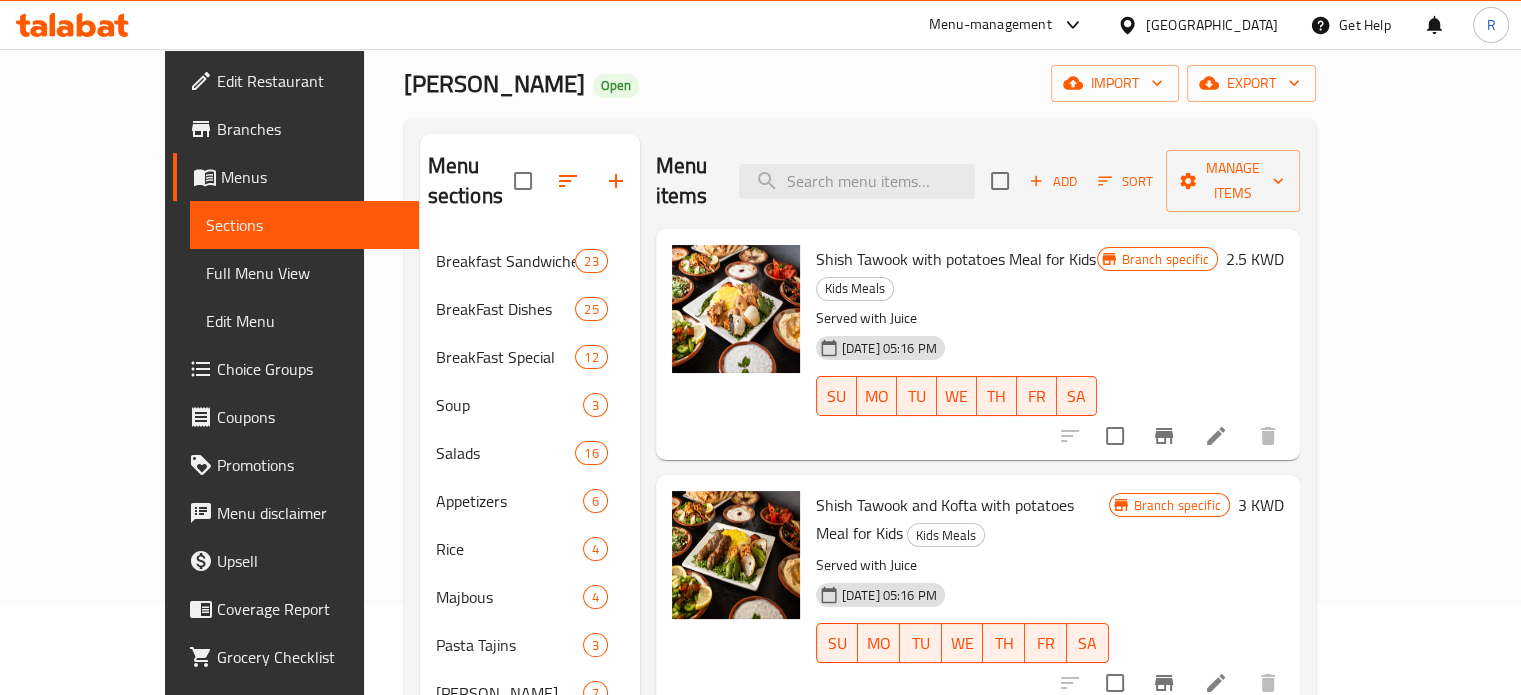 scroll, scrollTop: 69, scrollLeft: 0, axis: vertical 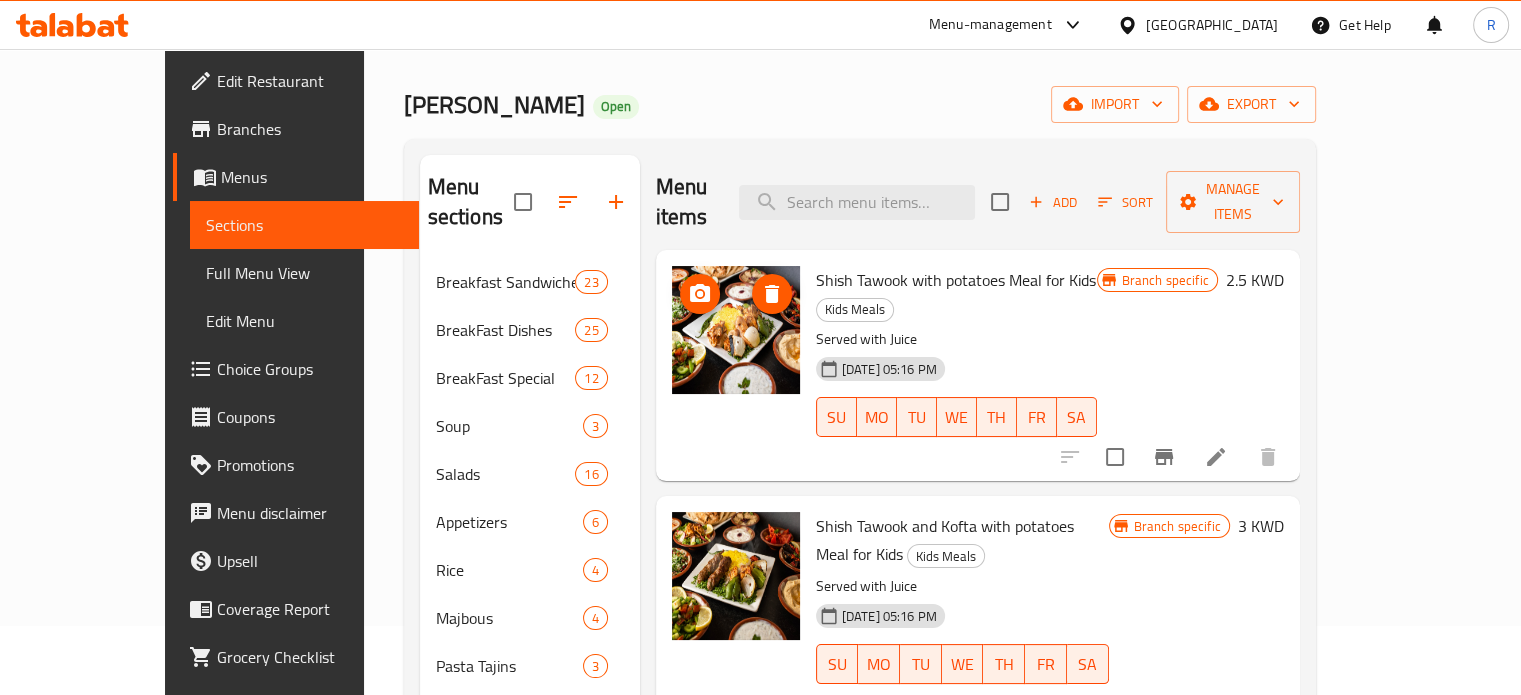 click at bounding box center [736, 330] 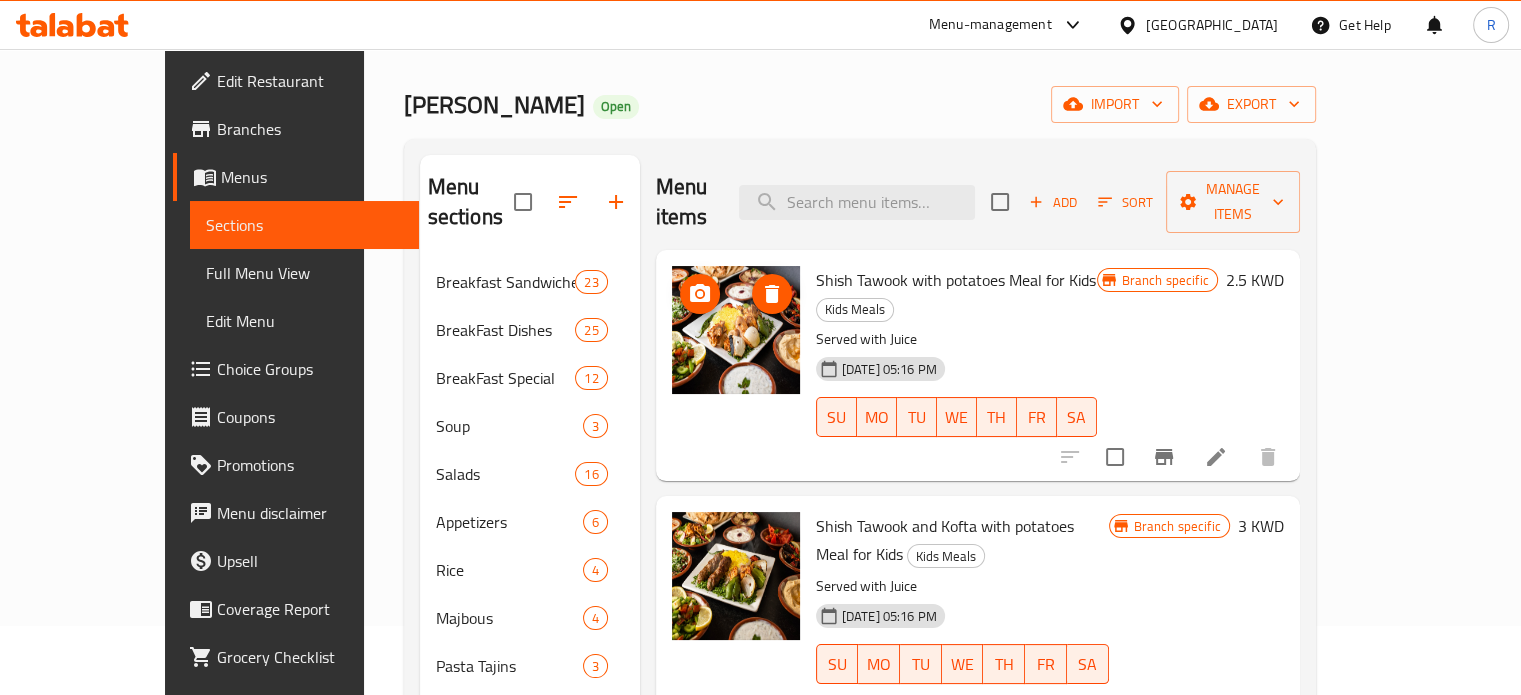 click at bounding box center [736, 330] 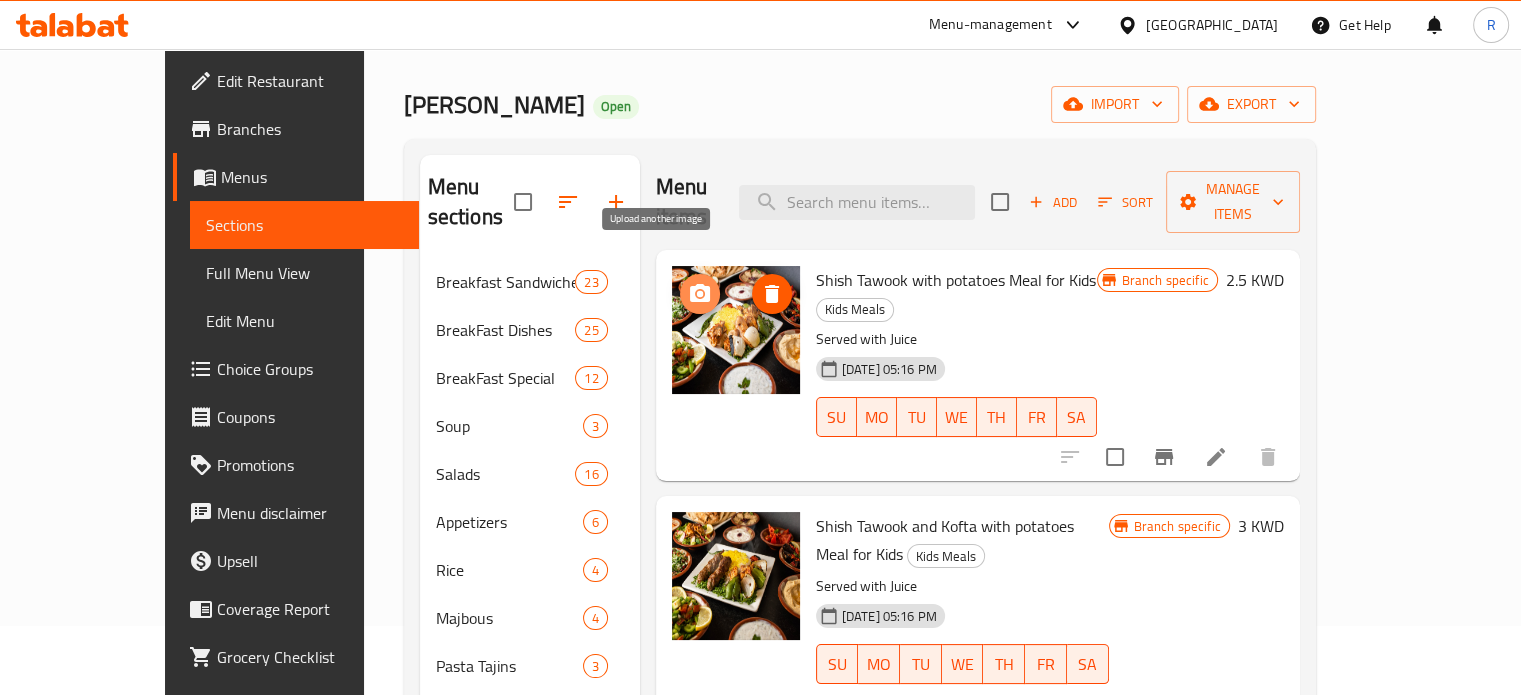 click 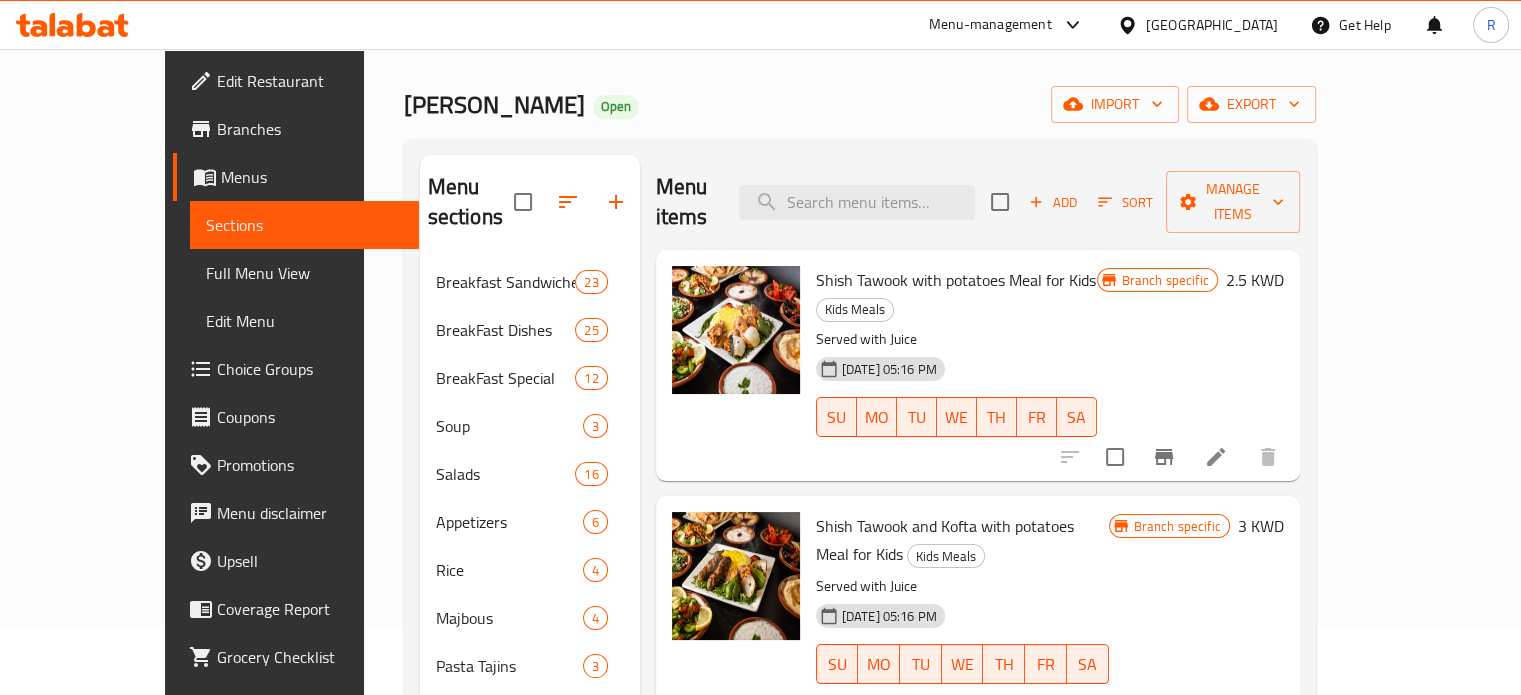 click at bounding box center [736, 365] 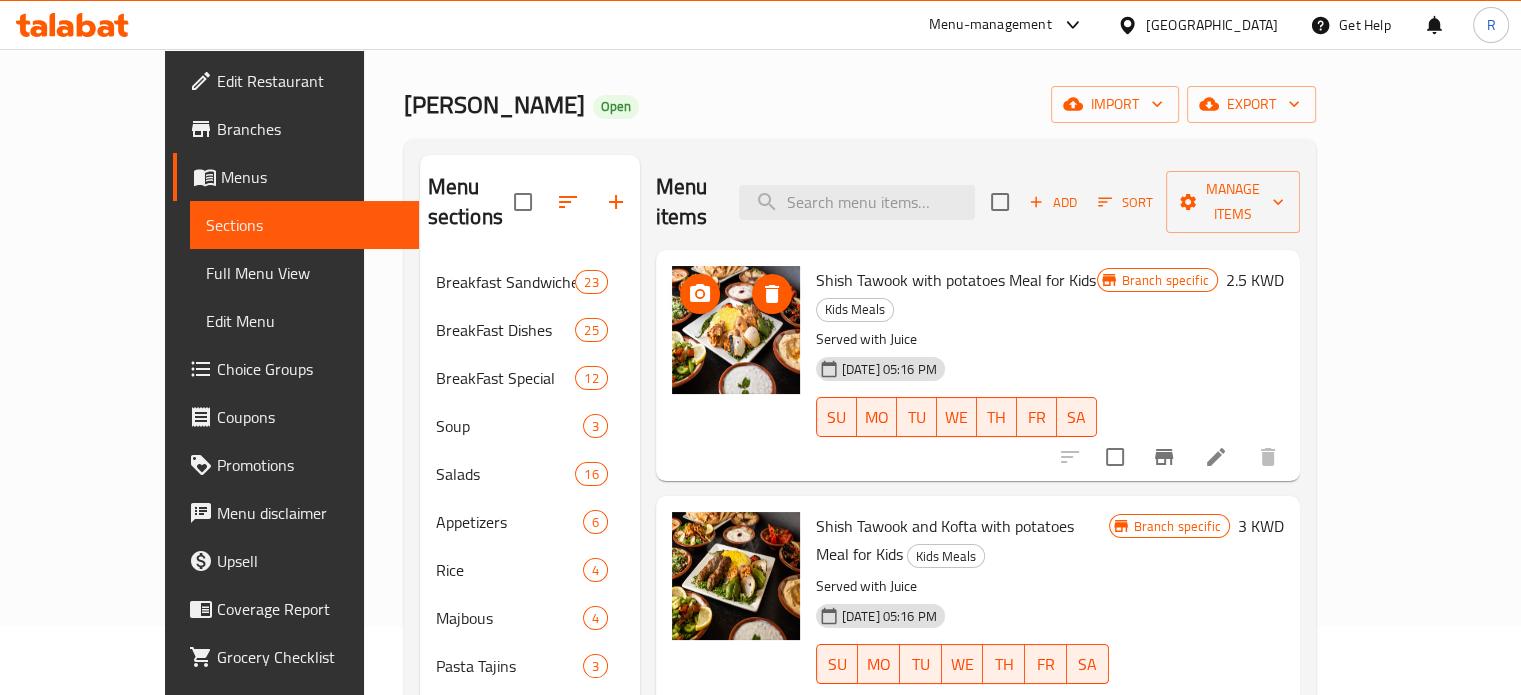 click at bounding box center [736, 330] 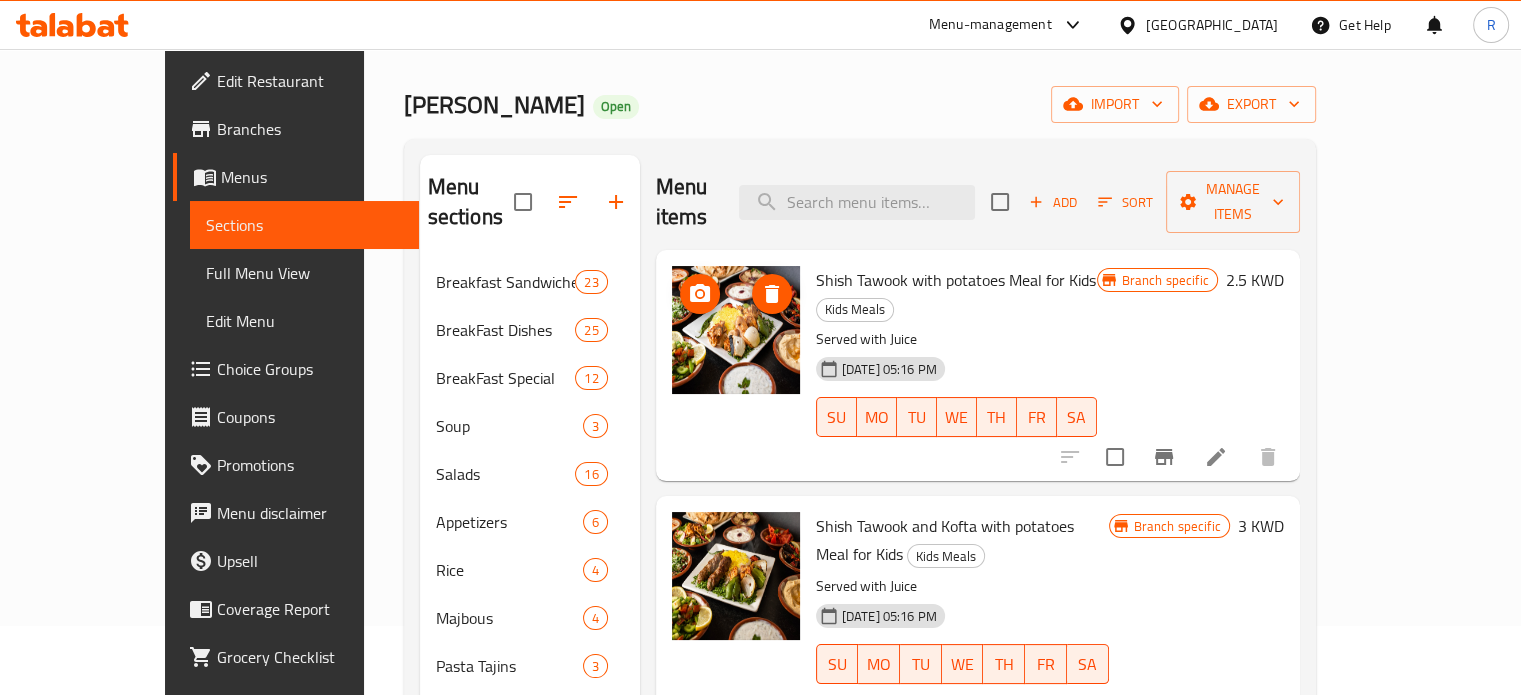 click at bounding box center (736, 330) 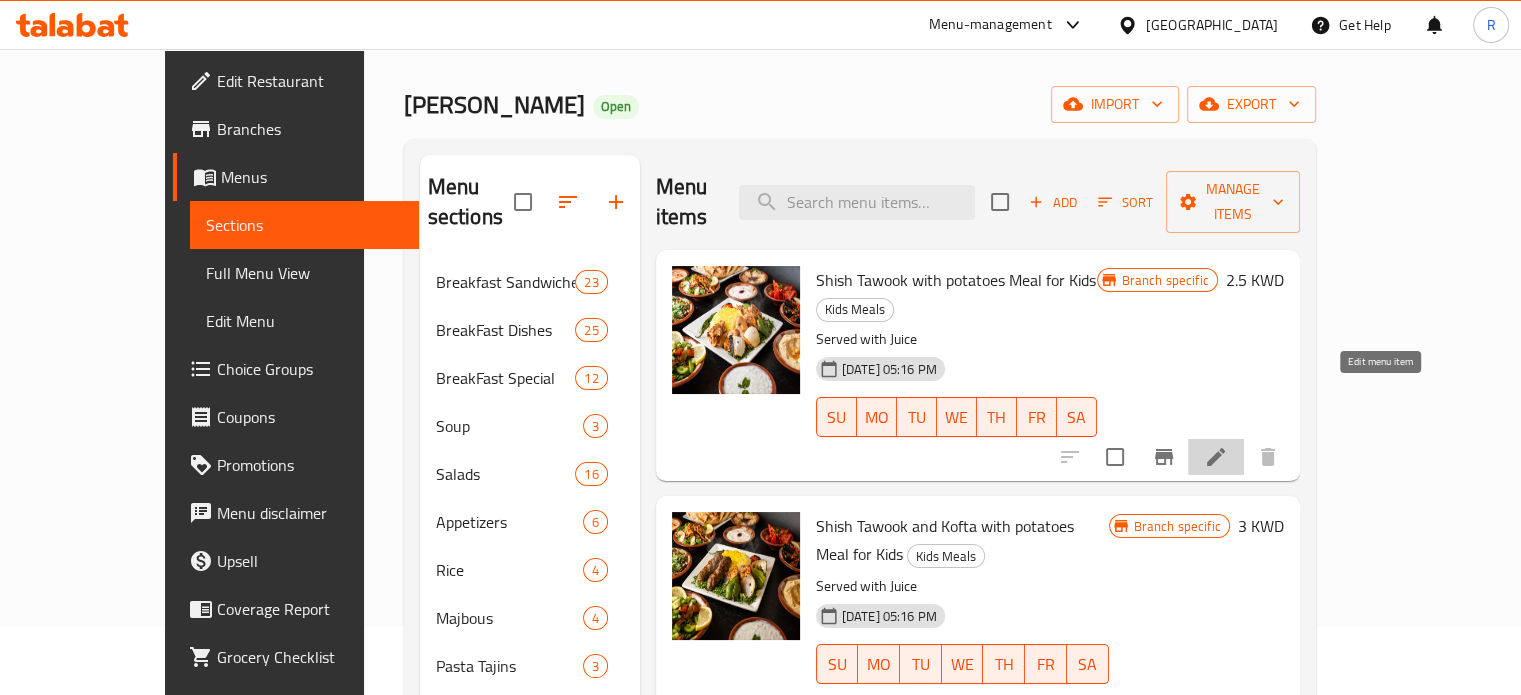 click 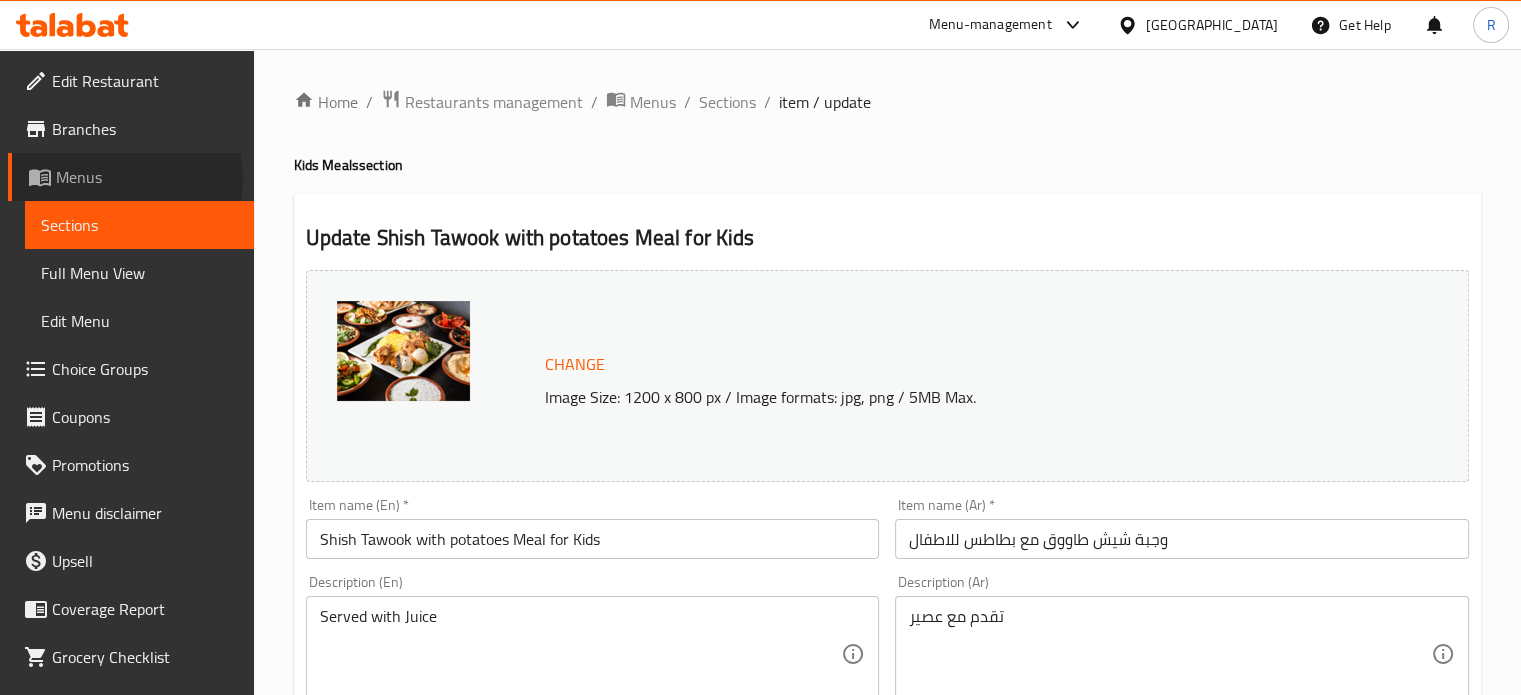click on "Menus" at bounding box center (147, 177) 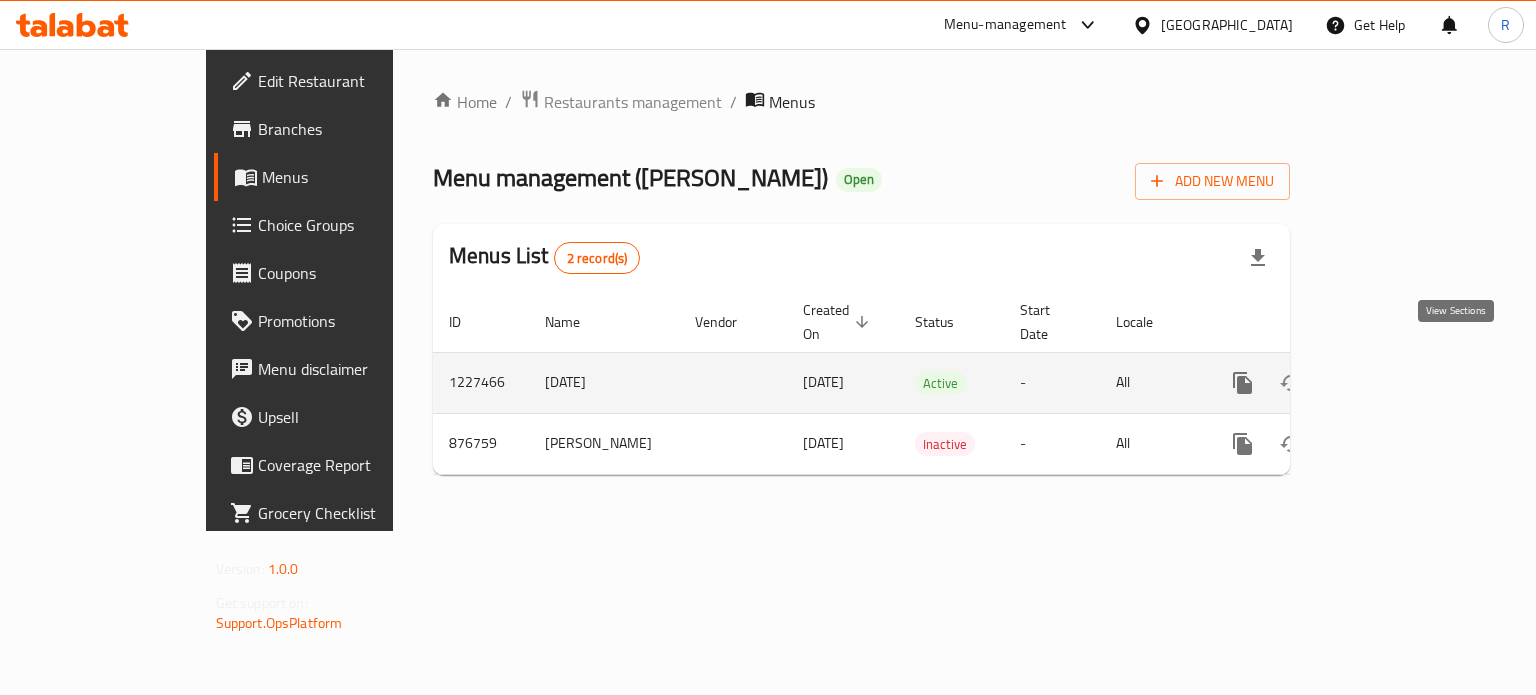 click at bounding box center [1387, 383] 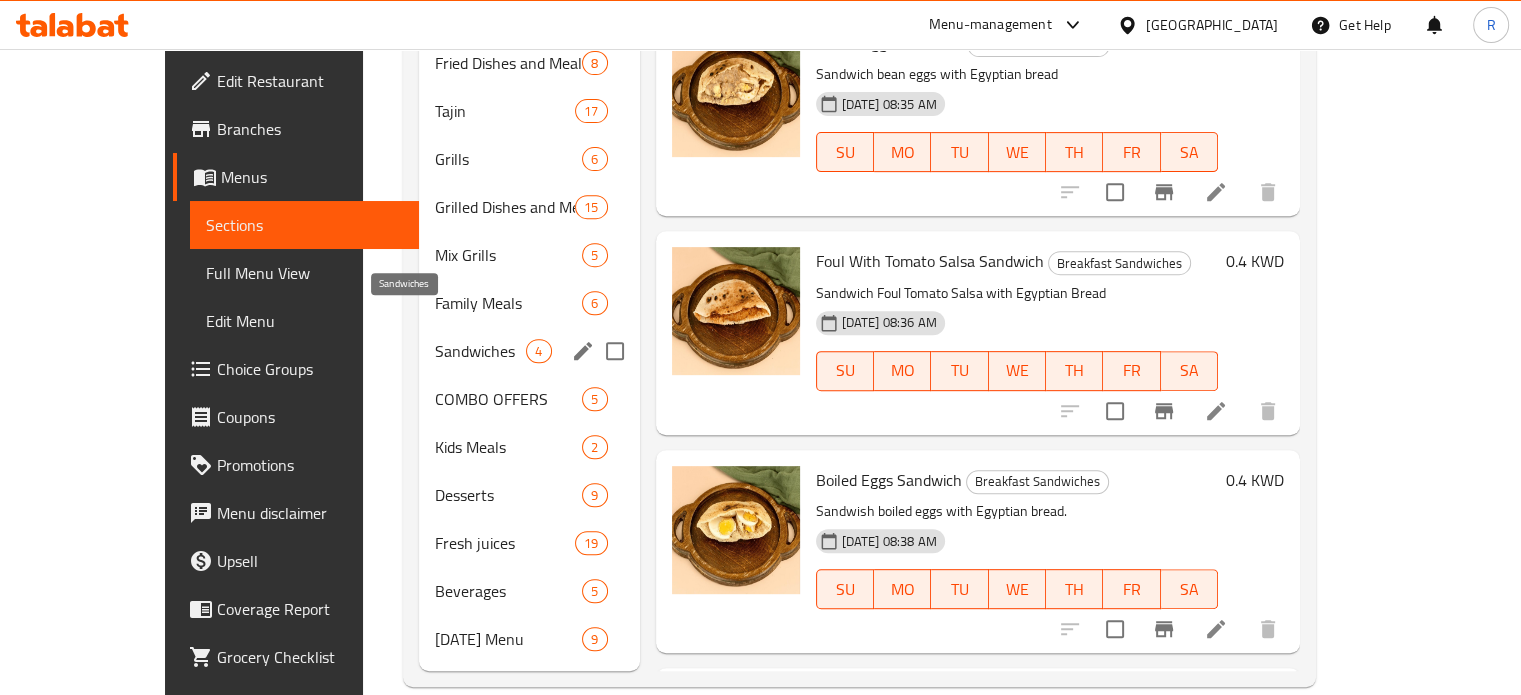 scroll, scrollTop: 769, scrollLeft: 0, axis: vertical 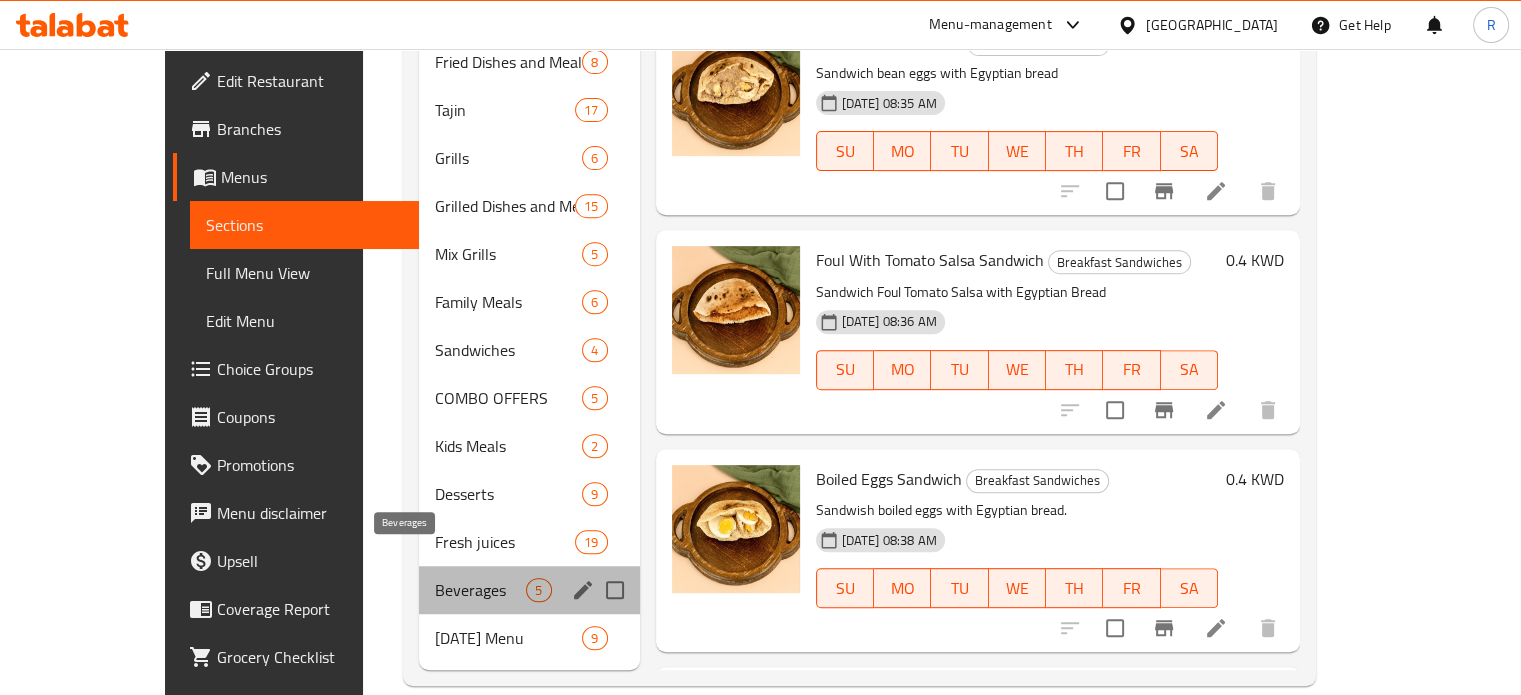 click on "Beverages" at bounding box center (480, 590) 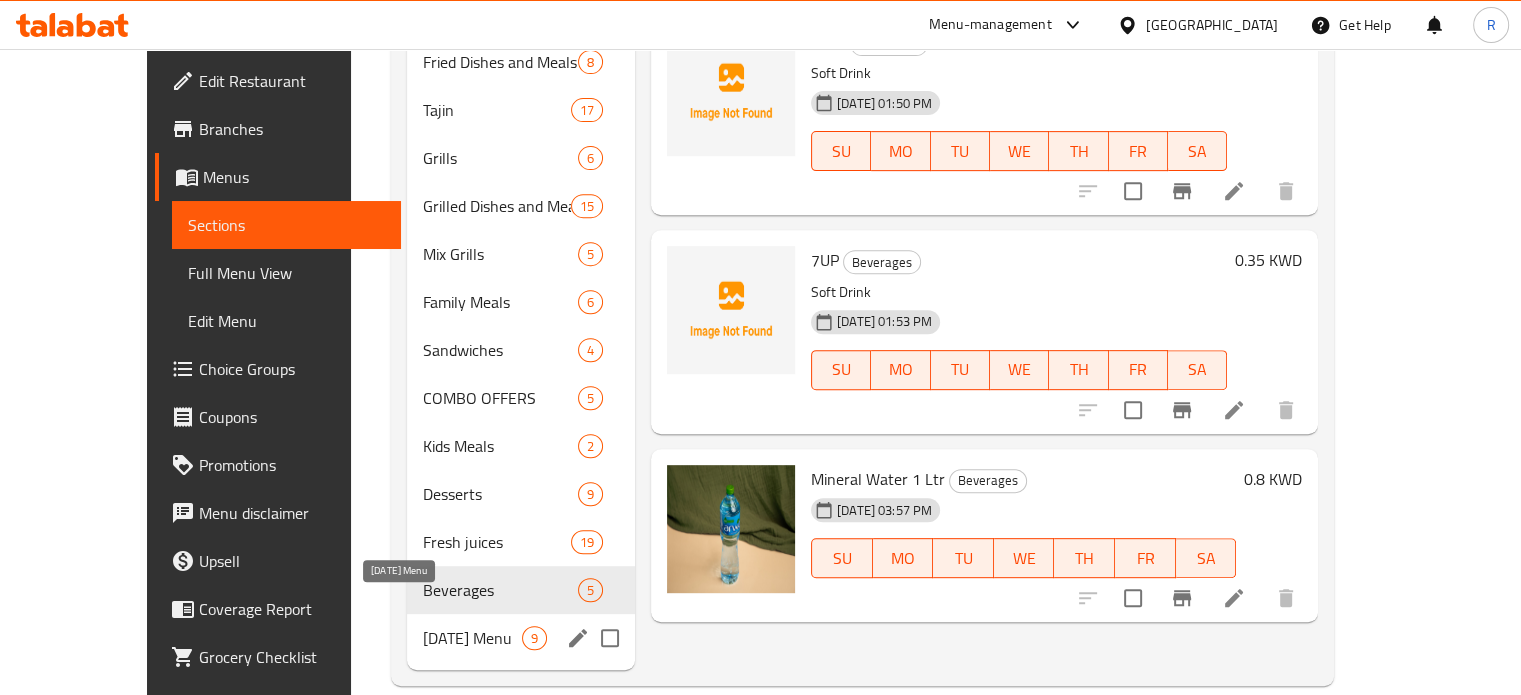 click on "[DATE] Menu" at bounding box center (472, 638) 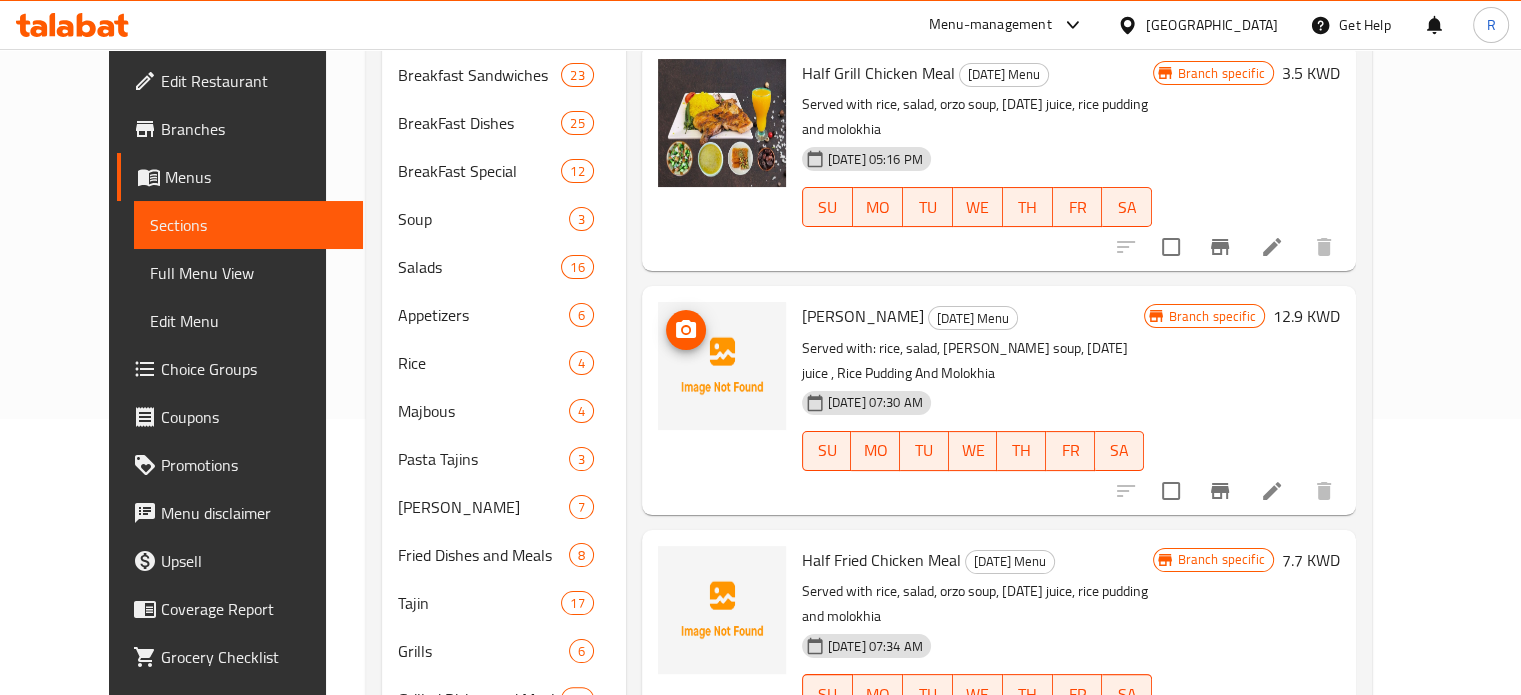 scroll, scrollTop: 269, scrollLeft: 0, axis: vertical 